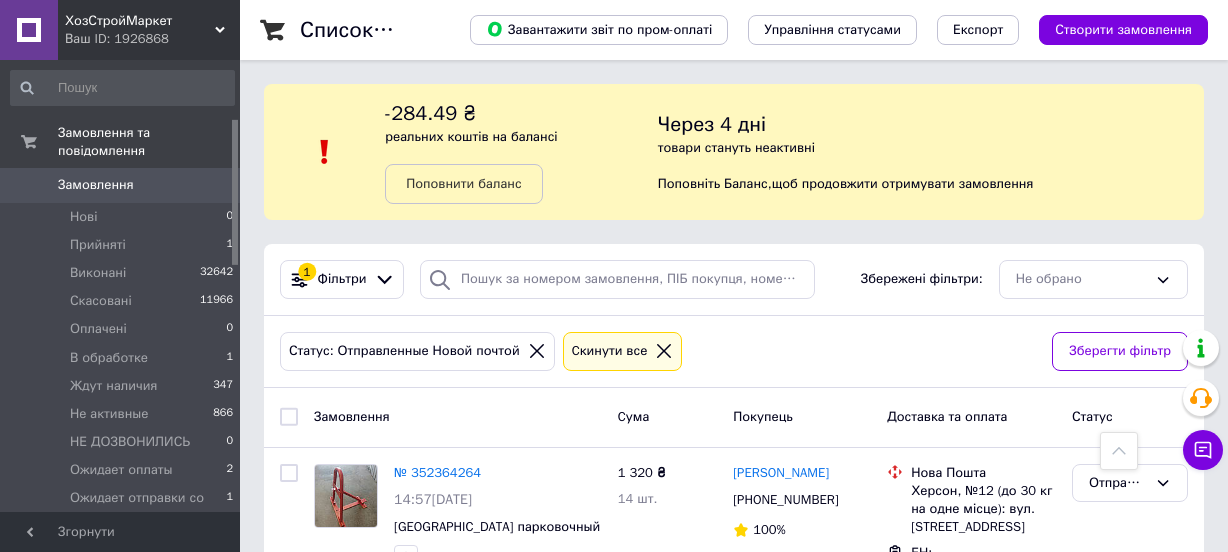 scroll, scrollTop: 5056, scrollLeft: 0, axis: vertical 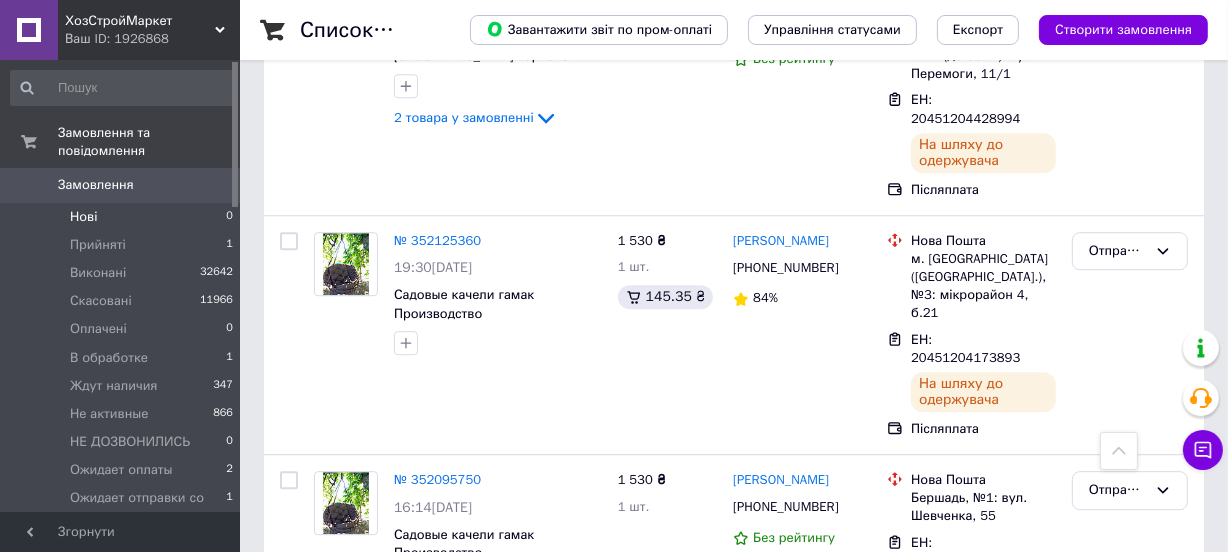 click on "Нові 0" at bounding box center [122, 217] 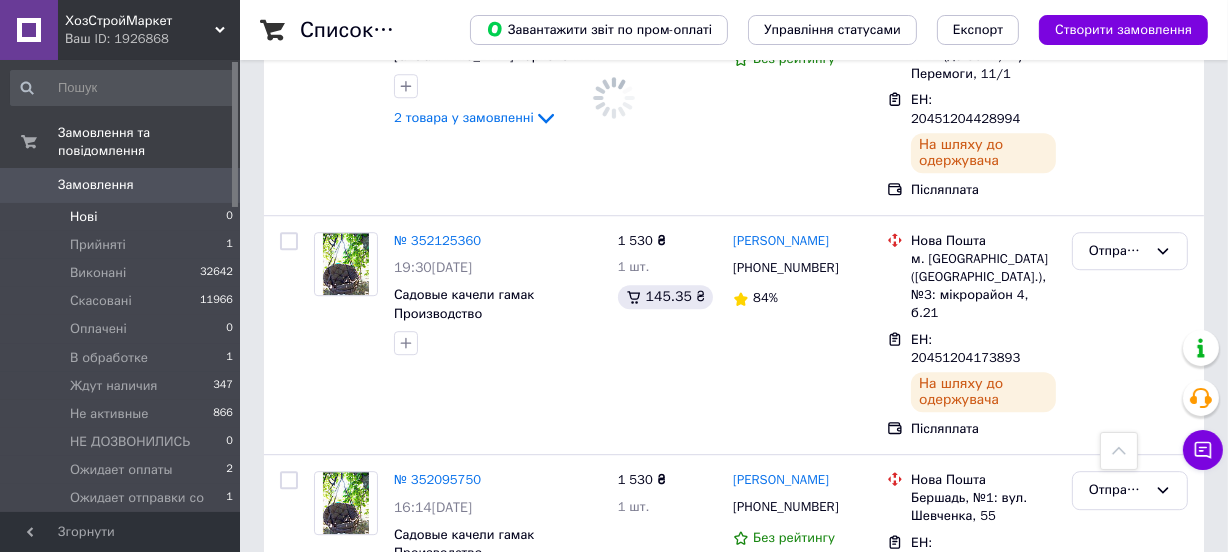scroll, scrollTop: 0, scrollLeft: 0, axis: both 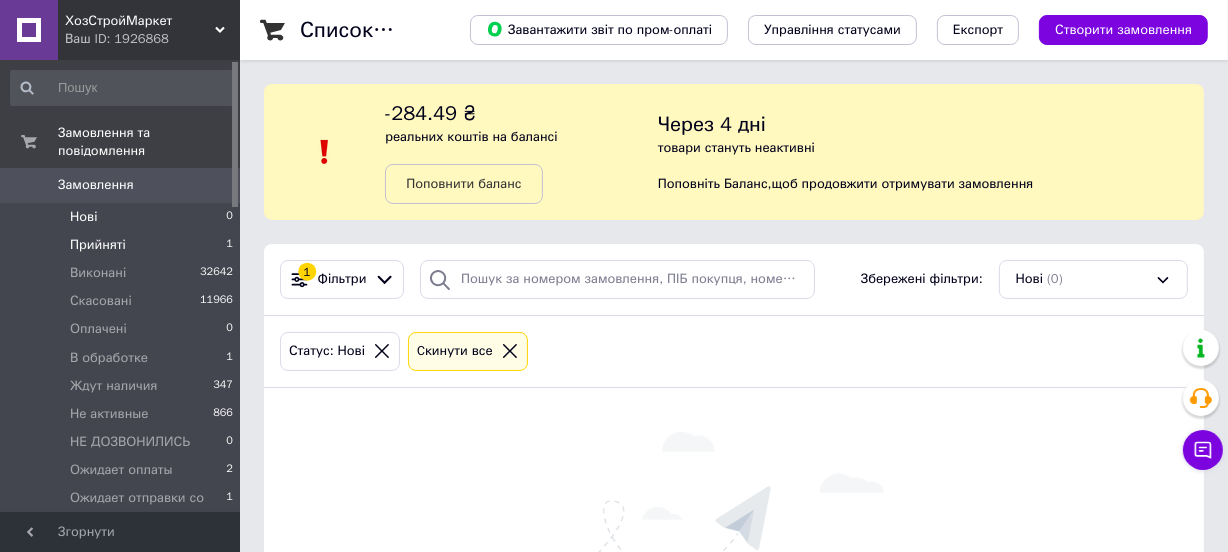 click on "Прийняті 1" at bounding box center (122, 245) 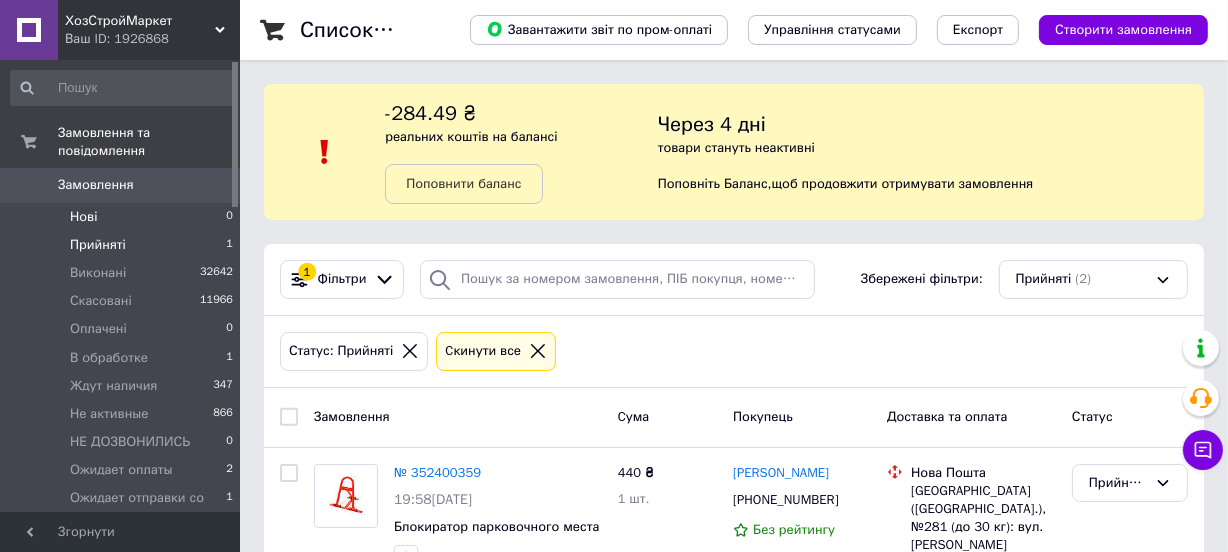 click on "Нові 0" at bounding box center [122, 217] 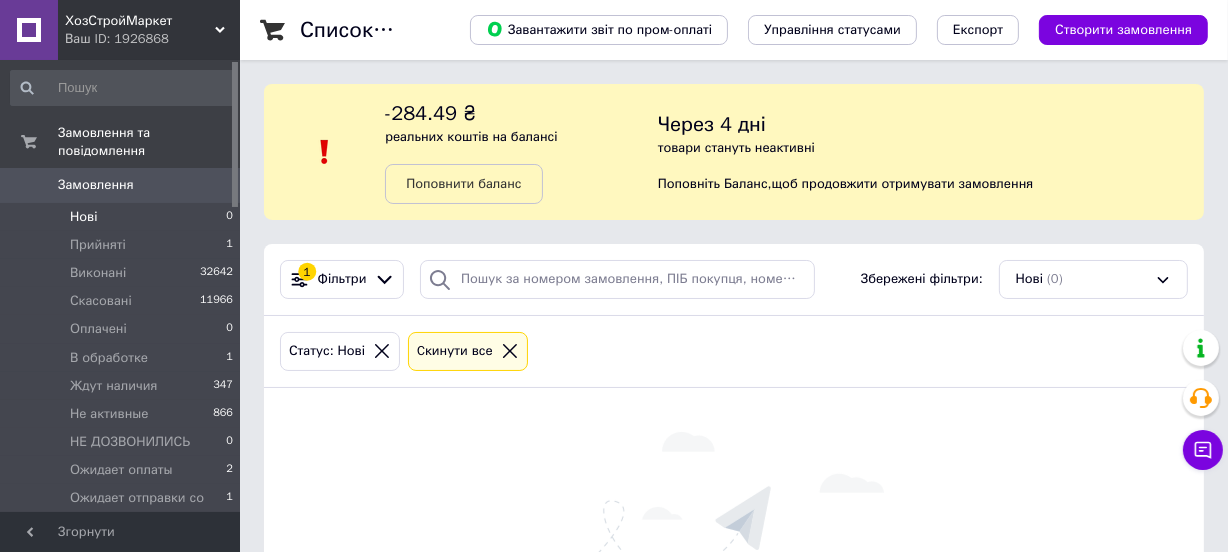 click on "Нові 0" at bounding box center [122, 217] 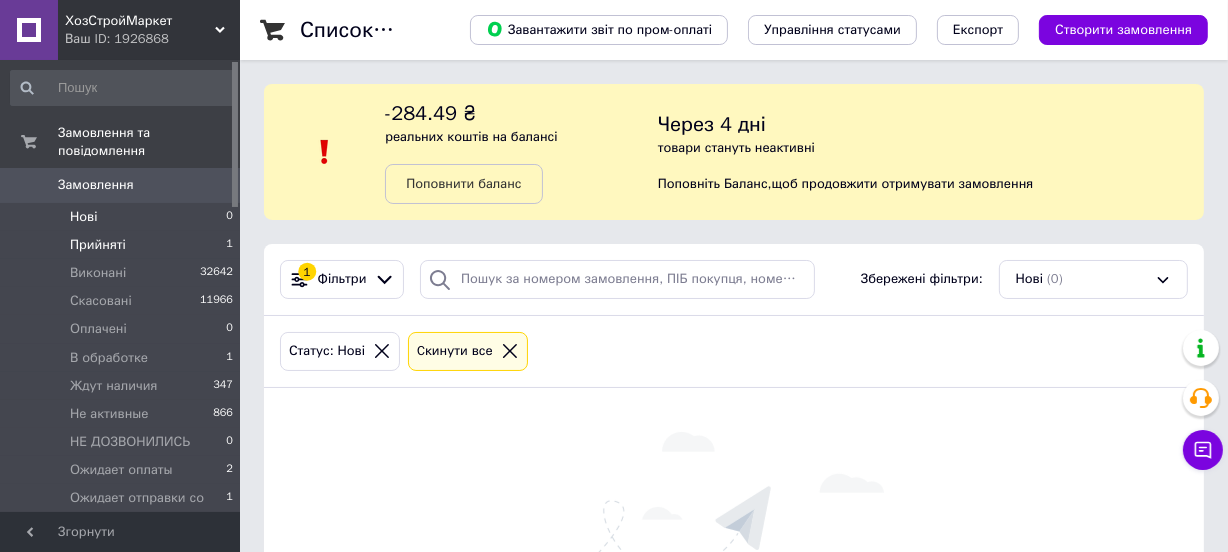 click on "Прийняті 1" at bounding box center [122, 245] 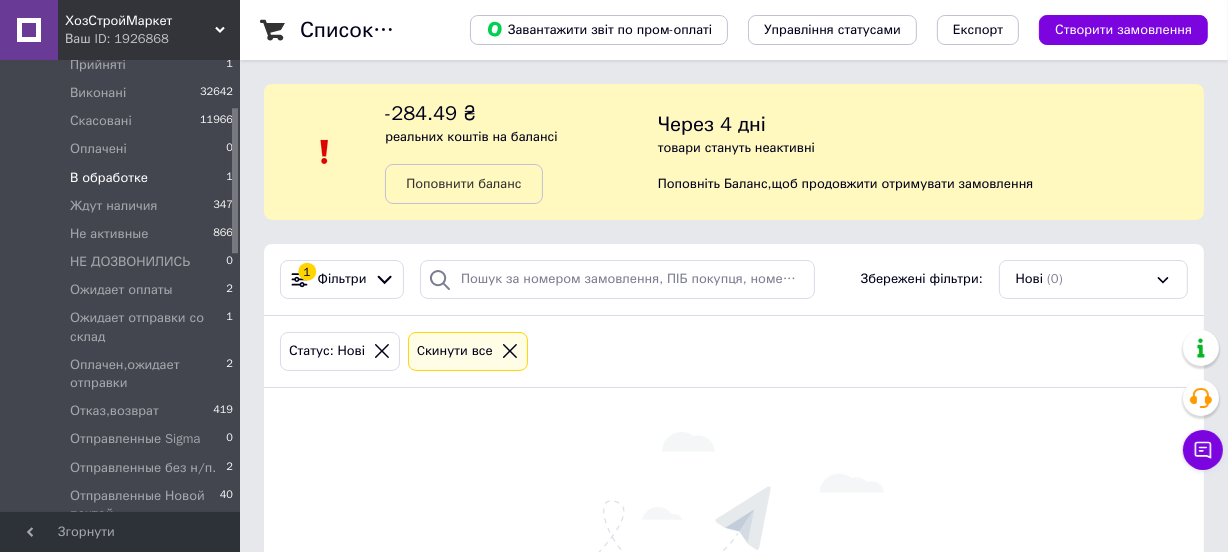 scroll, scrollTop: 181, scrollLeft: 0, axis: vertical 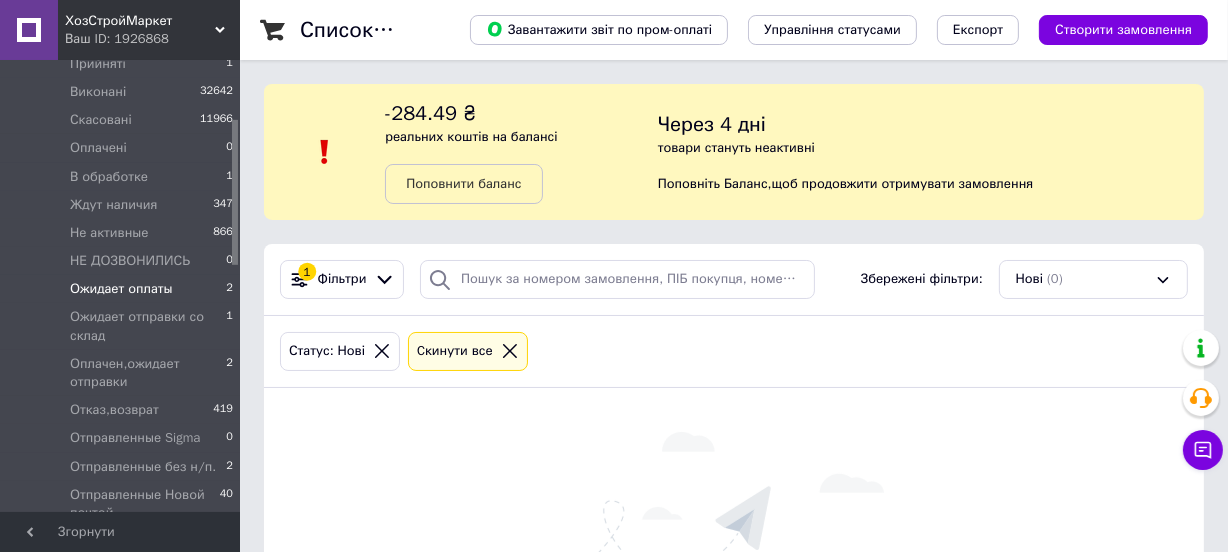 click on "Ожидает оплаты" at bounding box center (121, 289) 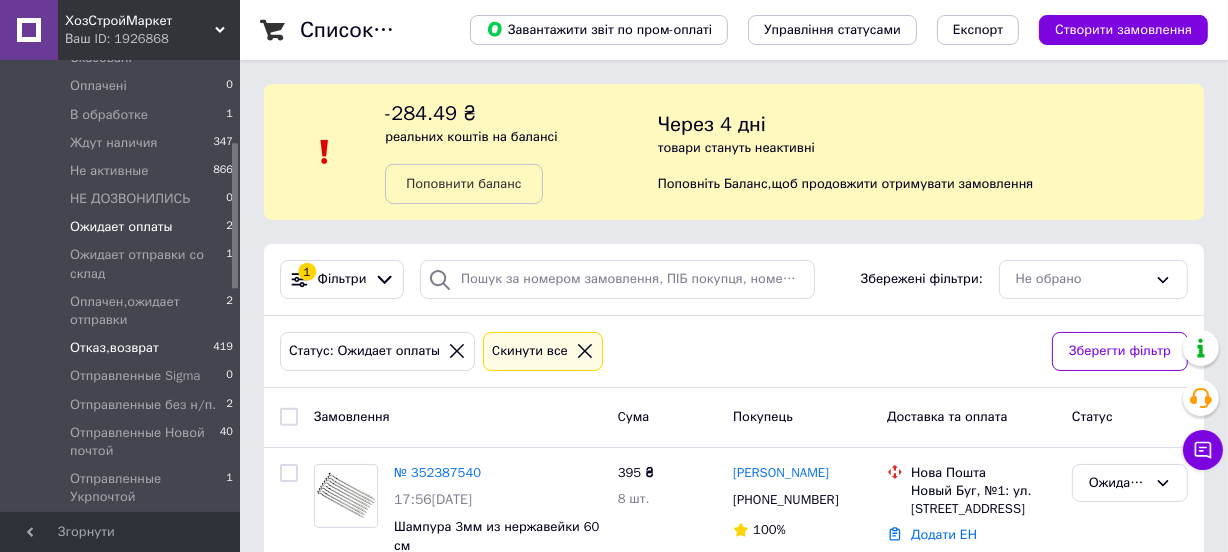 scroll, scrollTop: 272, scrollLeft: 0, axis: vertical 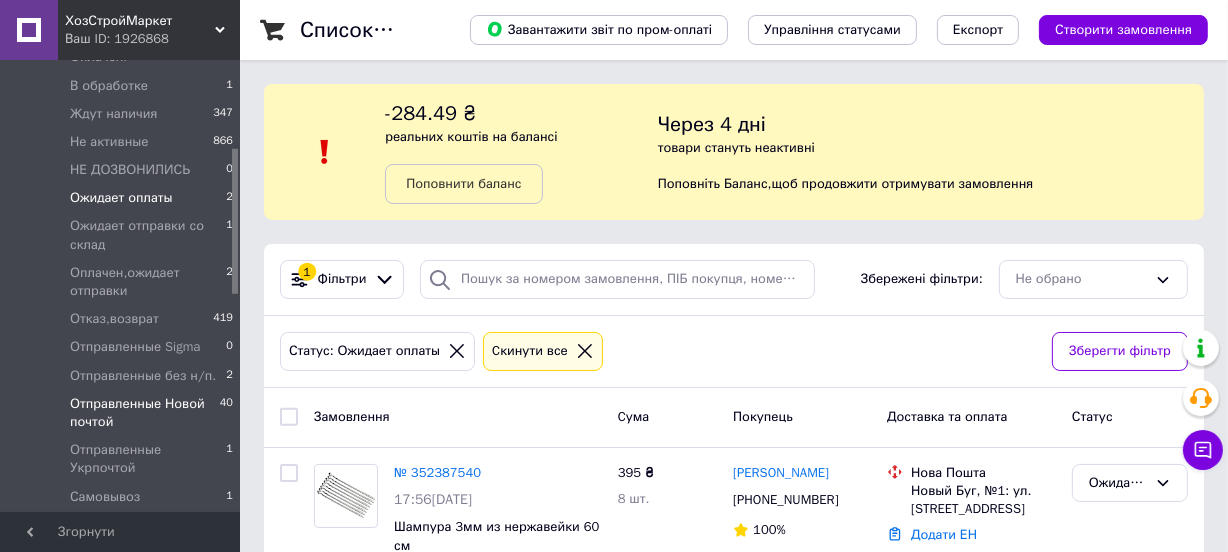 click on "Отправленные Новой почтой" at bounding box center [145, 413] 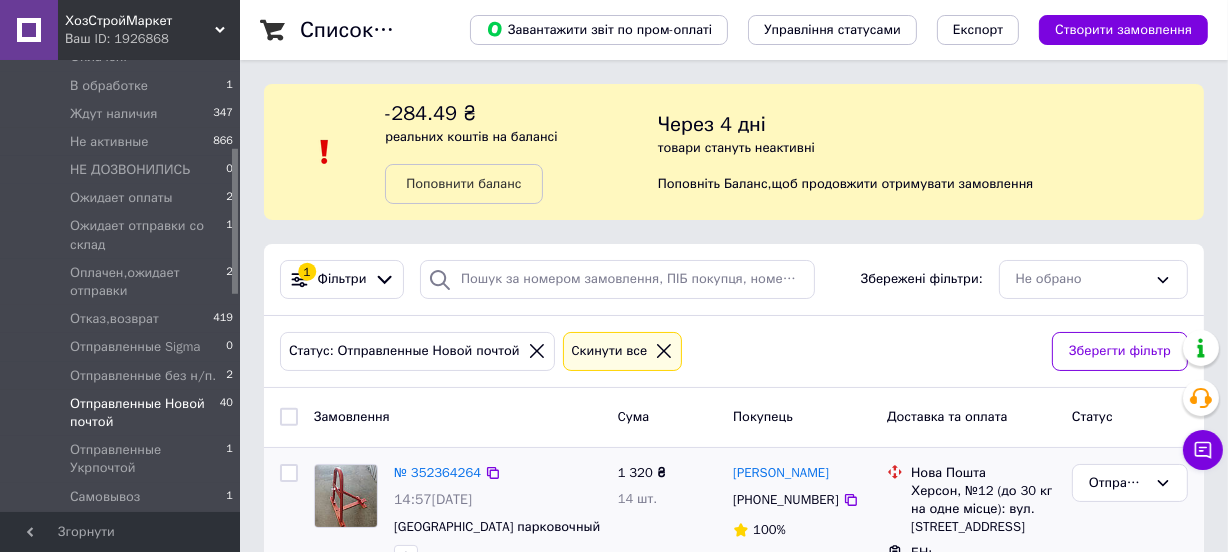 scroll, scrollTop: 181, scrollLeft: 0, axis: vertical 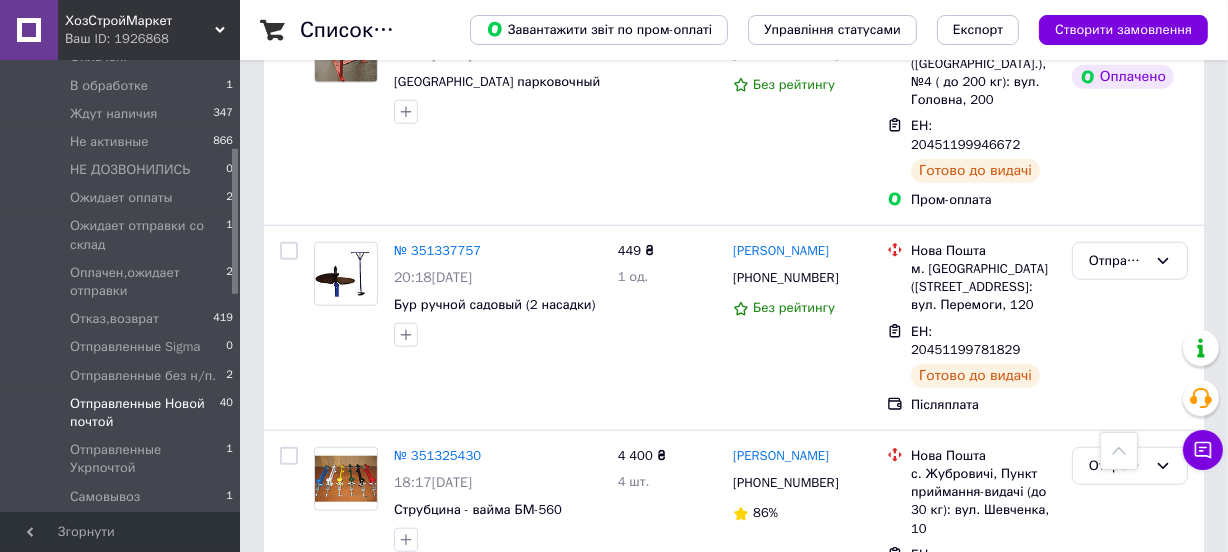 click on "Отправленные Новой почтой" at bounding box center [1118, 1430] 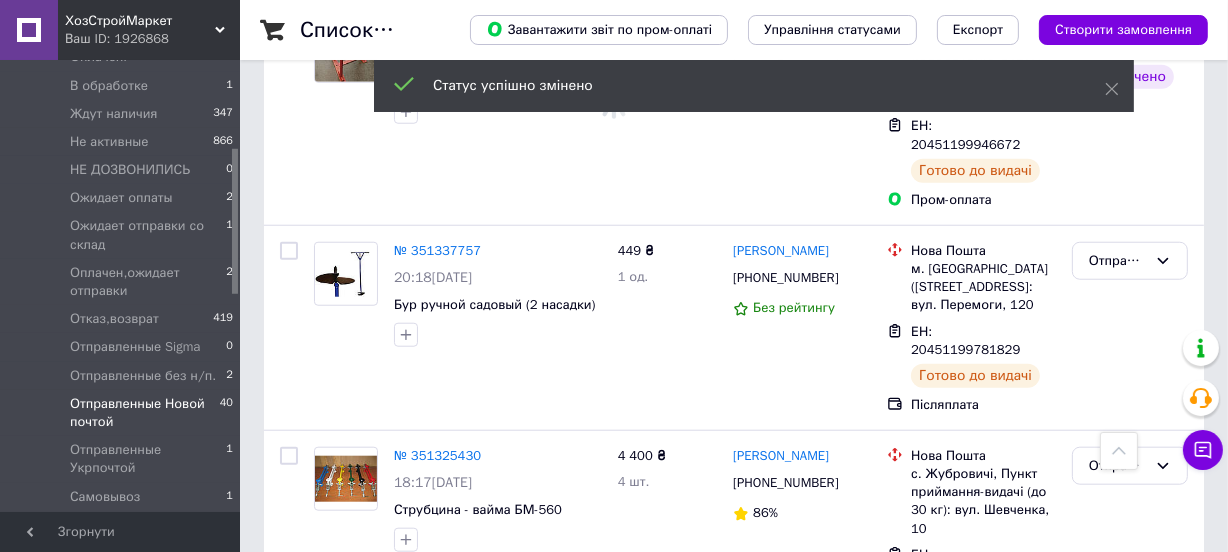 scroll, scrollTop: 7981, scrollLeft: 0, axis: vertical 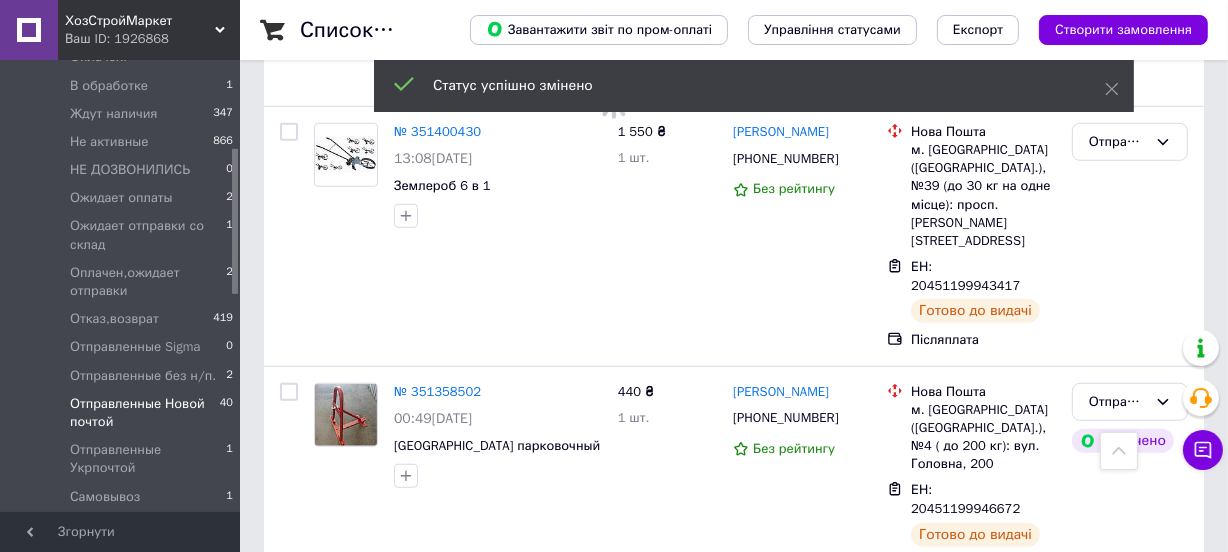 click on "Отправленные Новой почтой" at bounding box center [1118, 1295] 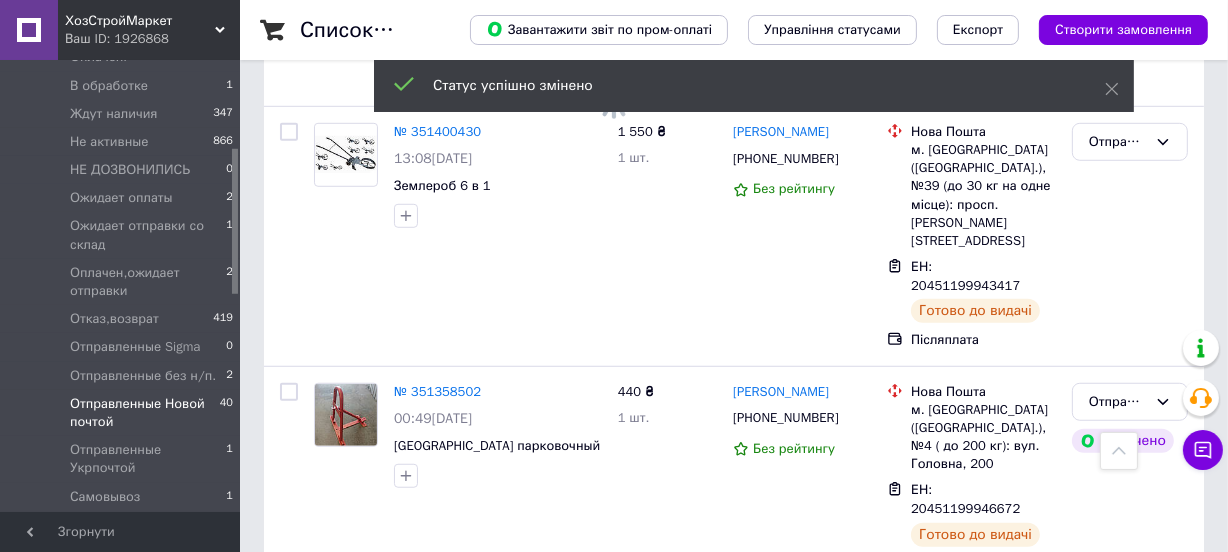 drag, startPoint x: 1122, startPoint y: 308, endPoint x: 803, endPoint y: 265, distance: 321.88507 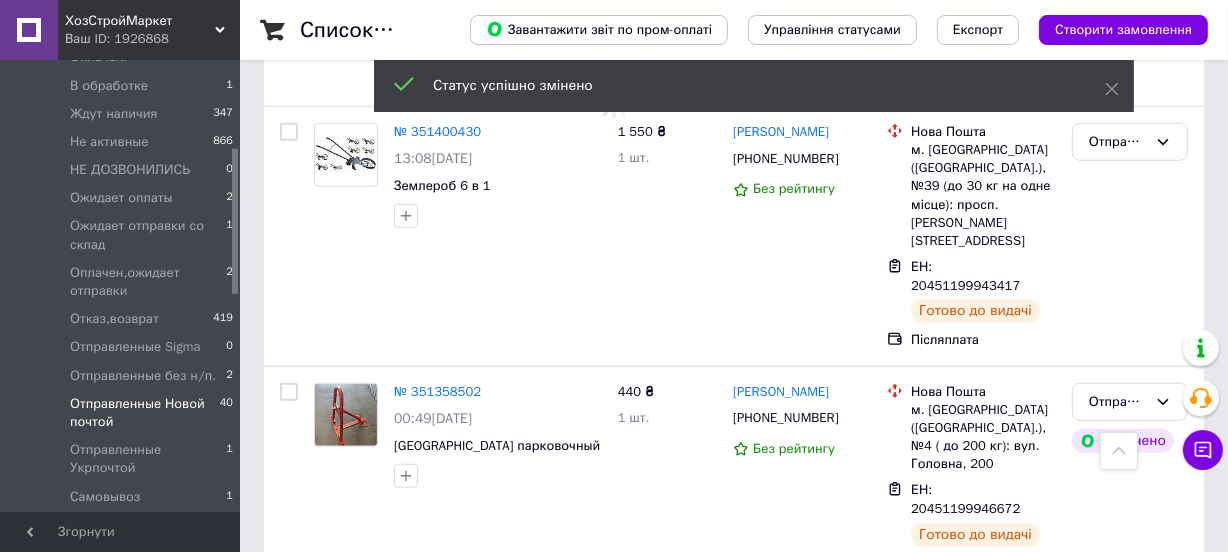 click on "Виконано" at bounding box center (1130, 1373) 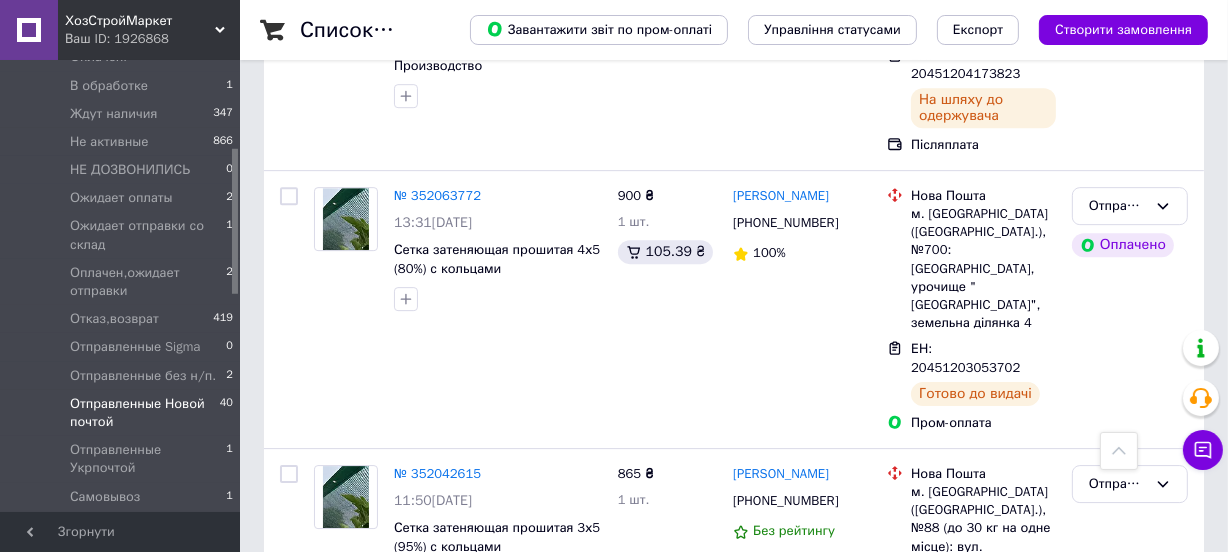 scroll, scrollTop: 5527, scrollLeft: 0, axis: vertical 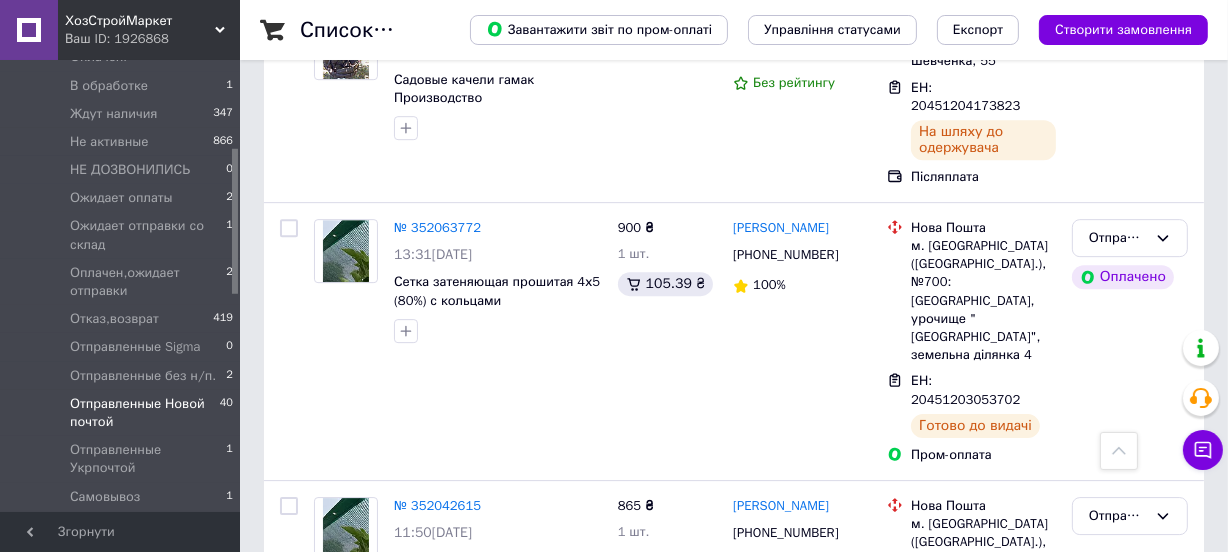 click on "Отправленные Новой почтой" at bounding box center [1118, 999] 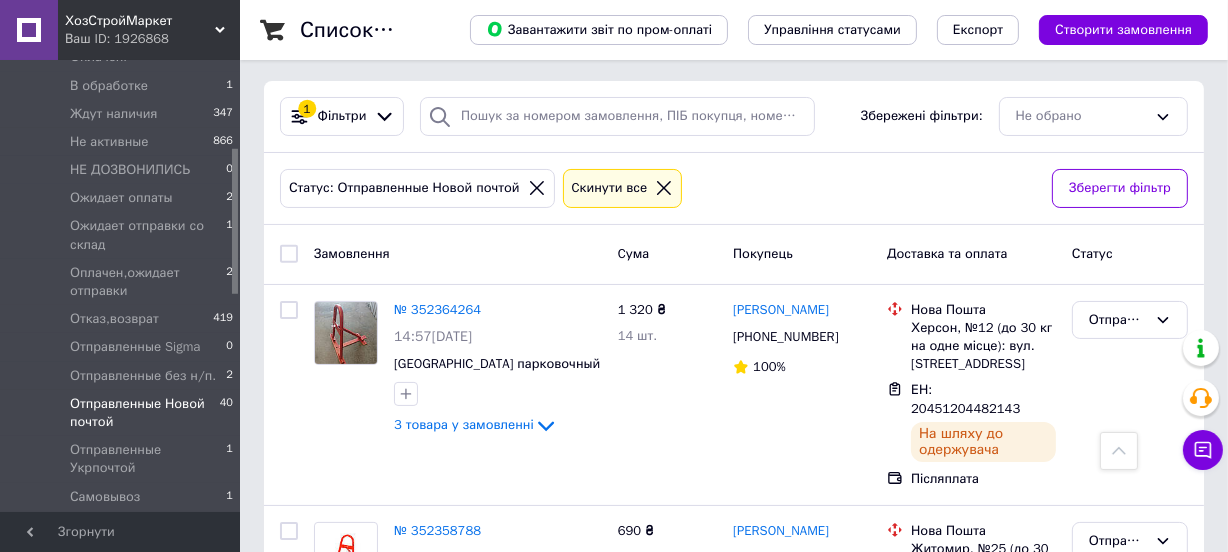 scroll, scrollTop: 0, scrollLeft: 0, axis: both 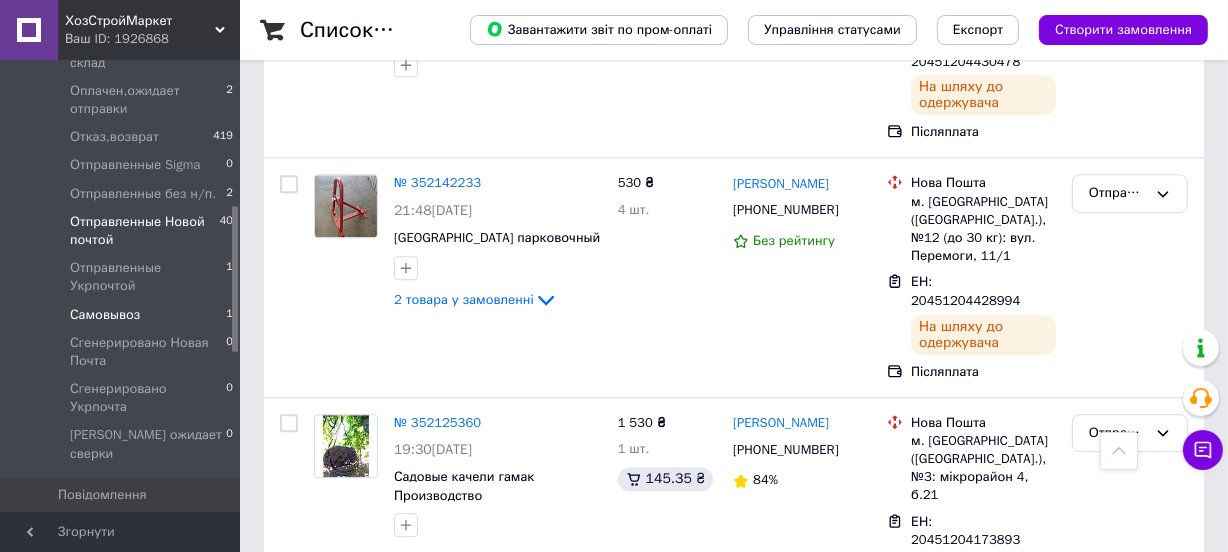 click on "Самовывоз" at bounding box center (105, 315) 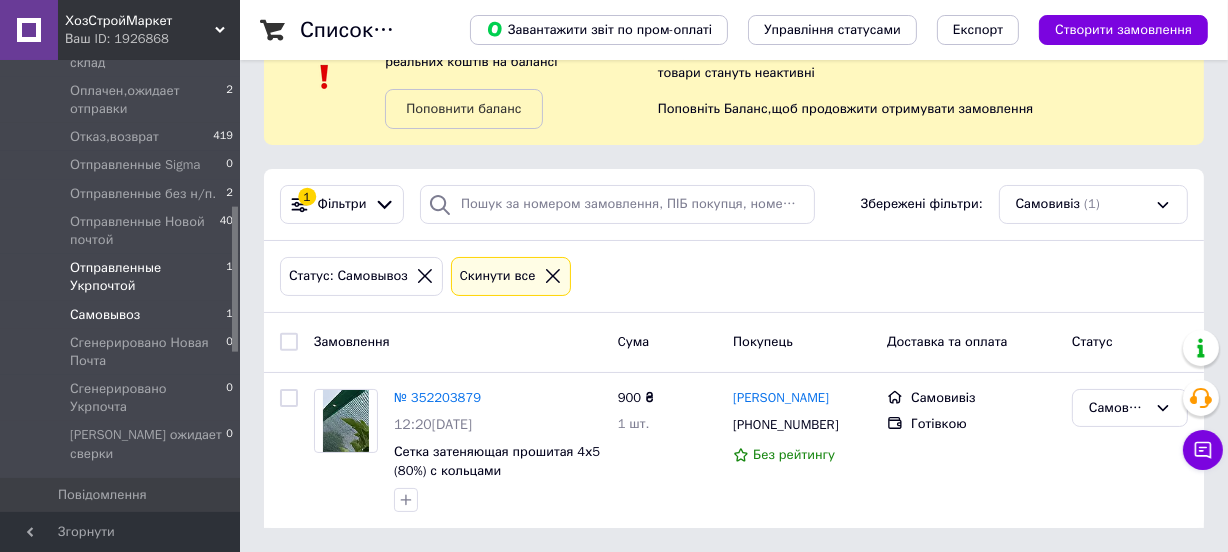 scroll, scrollTop: 0, scrollLeft: 0, axis: both 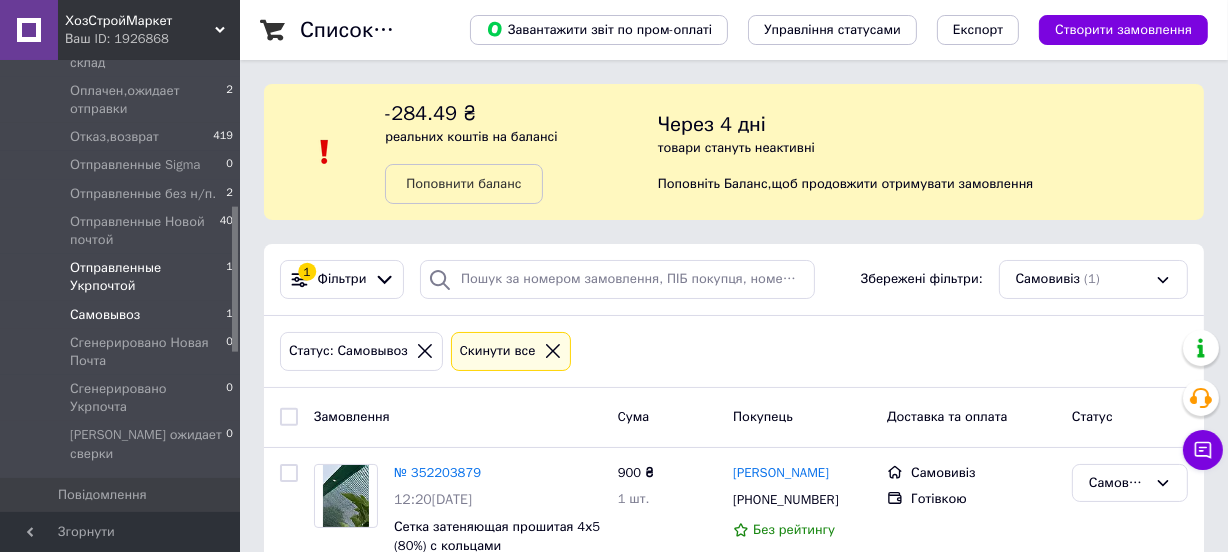 click on "Отправленные Укрпочтой" at bounding box center (148, 277) 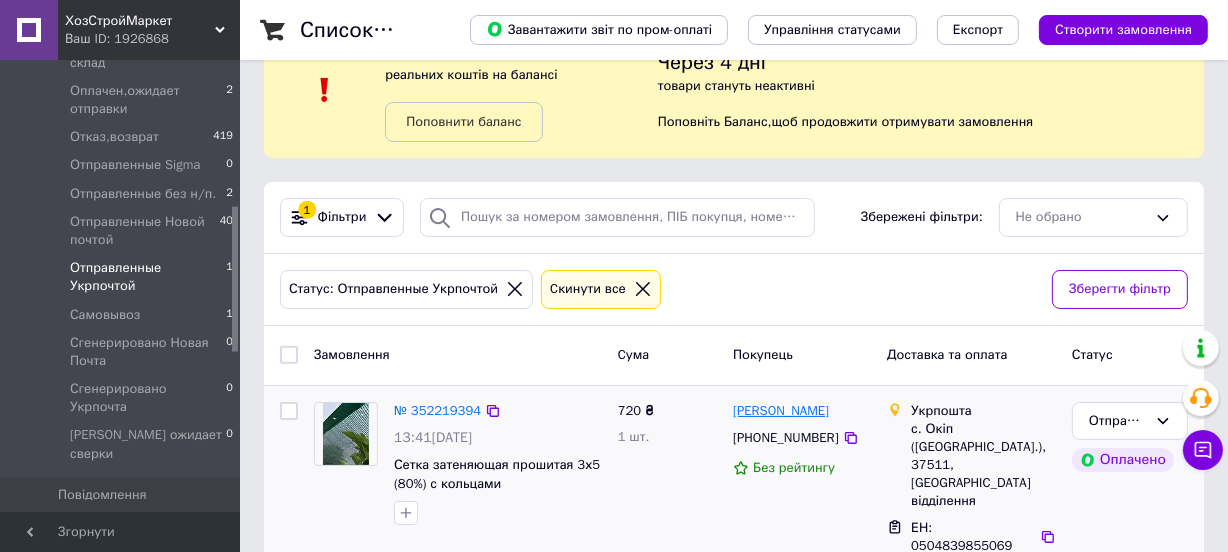 scroll, scrollTop: 120, scrollLeft: 0, axis: vertical 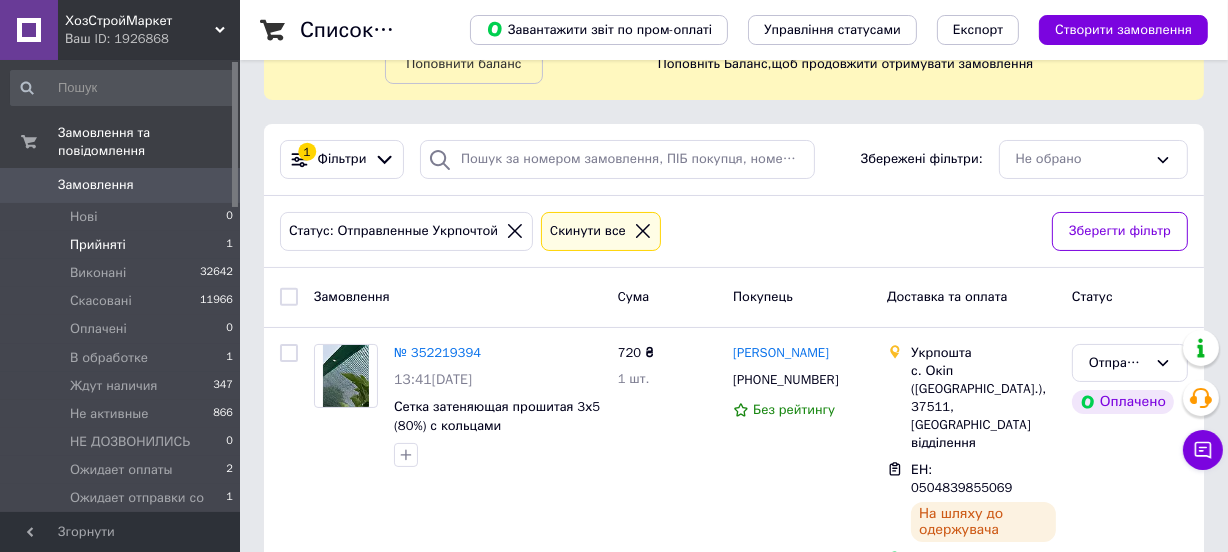 click on "Прийняті 1" at bounding box center [122, 245] 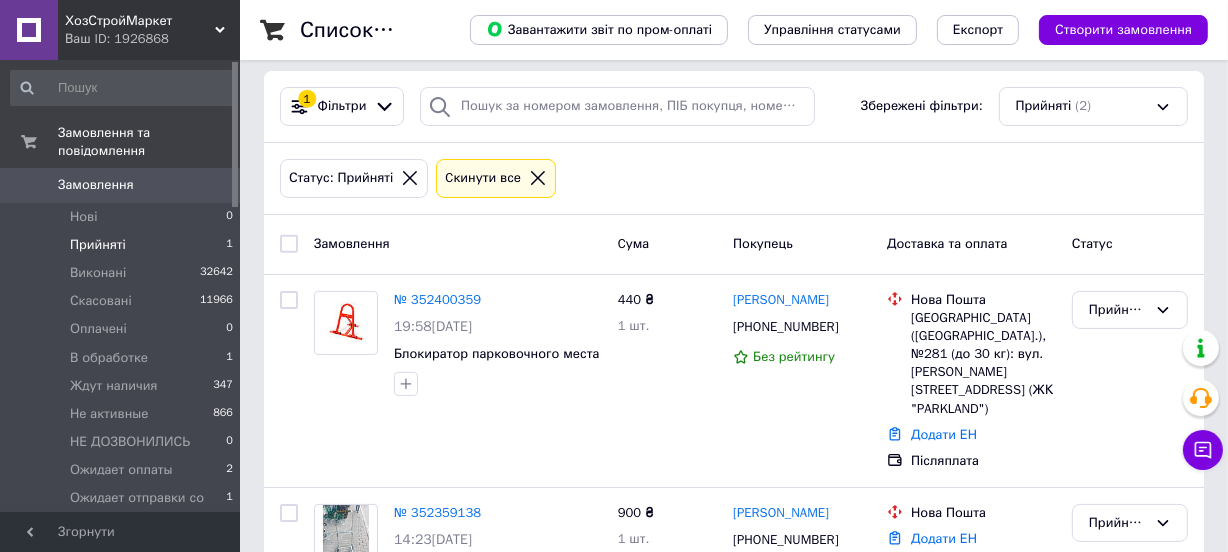 scroll, scrollTop: 251, scrollLeft: 0, axis: vertical 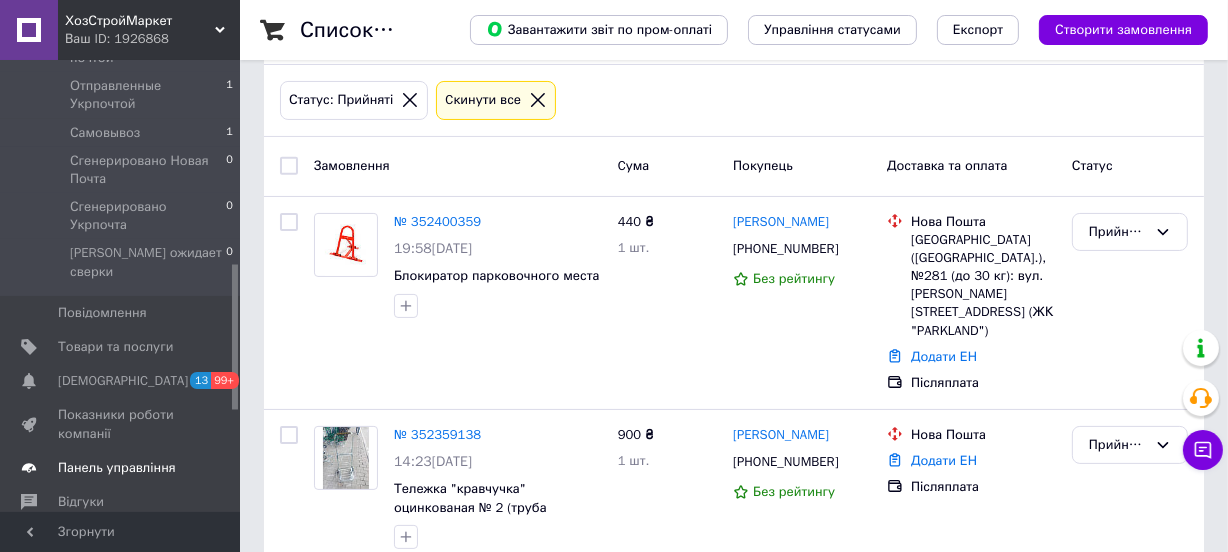 click on "Панель управління" at bounding box center (121, 468) 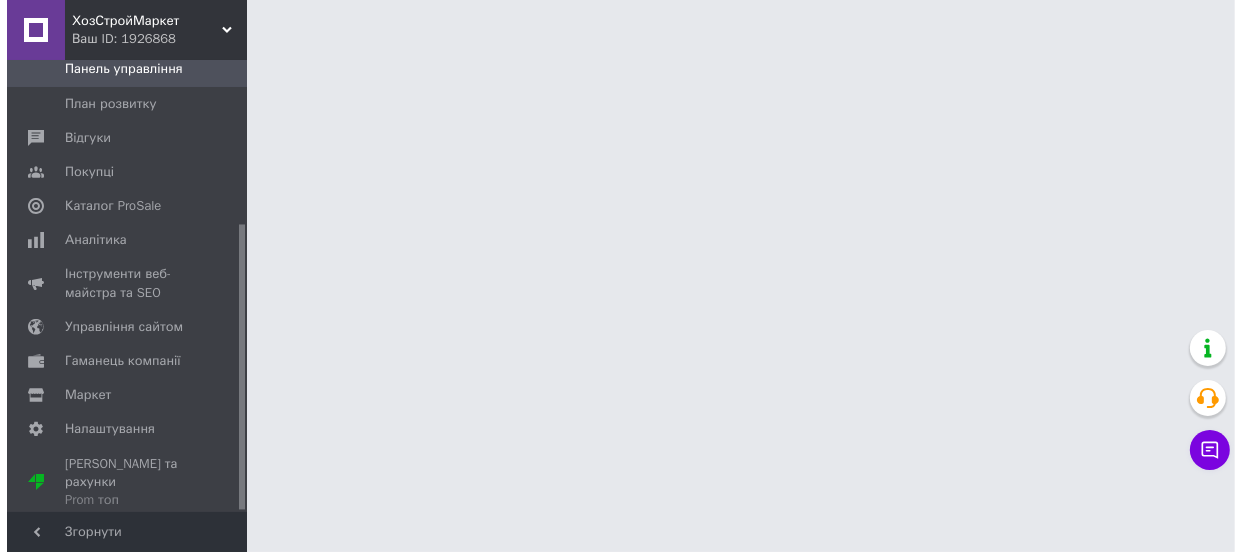 scroll, scrollTop: 0, scrollLeft: 0, axis: both 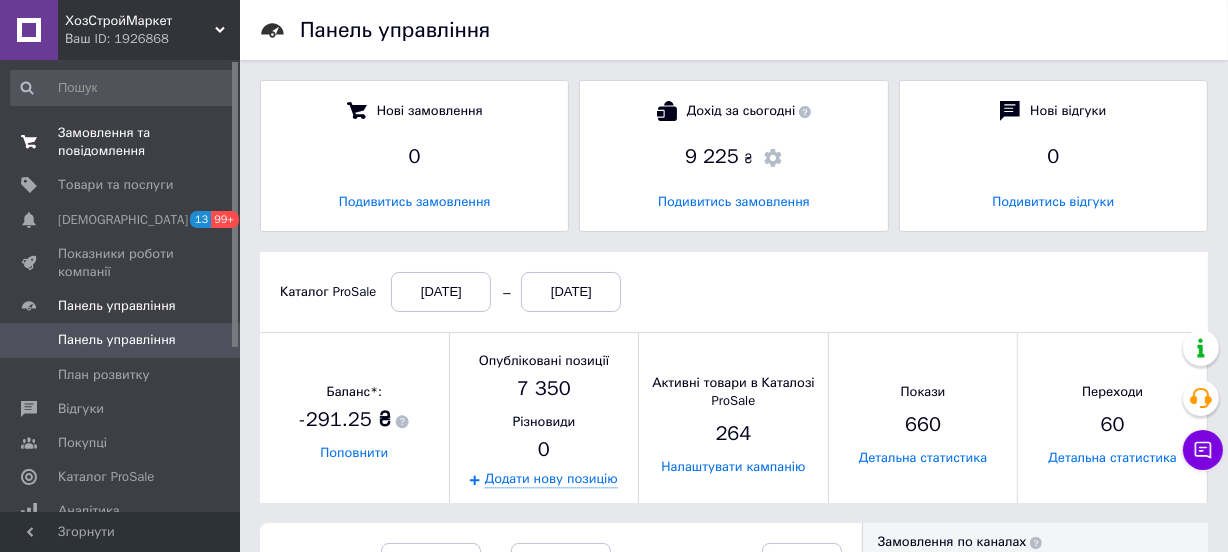 click on "Замовлення та повідомлення" at bounding box center [121, 142] 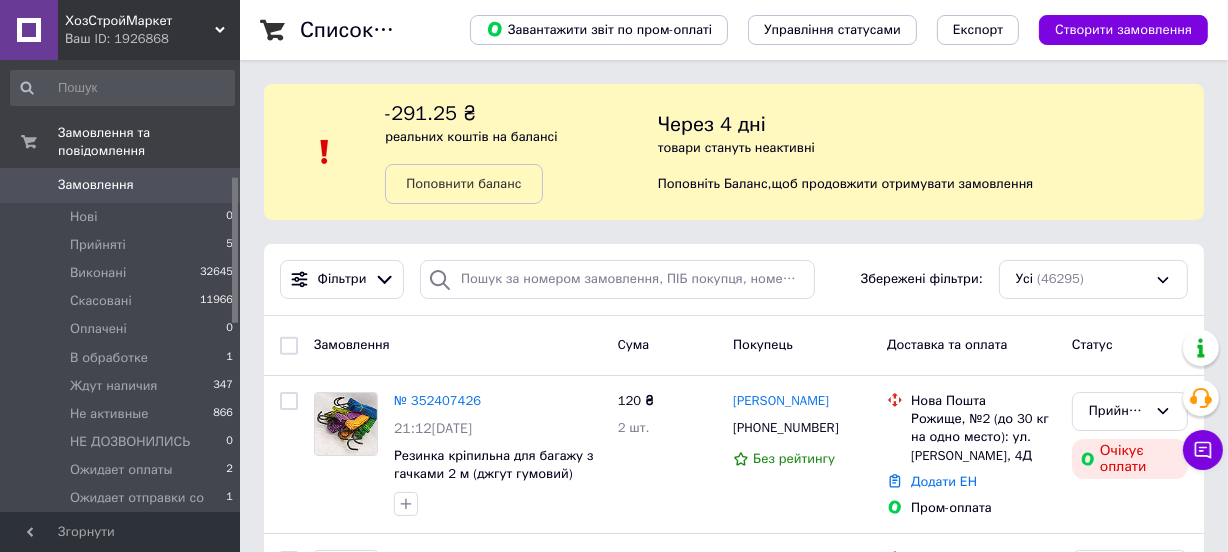 scroll, scrollTop: 363, scrollLeft: 0, axis: vertical 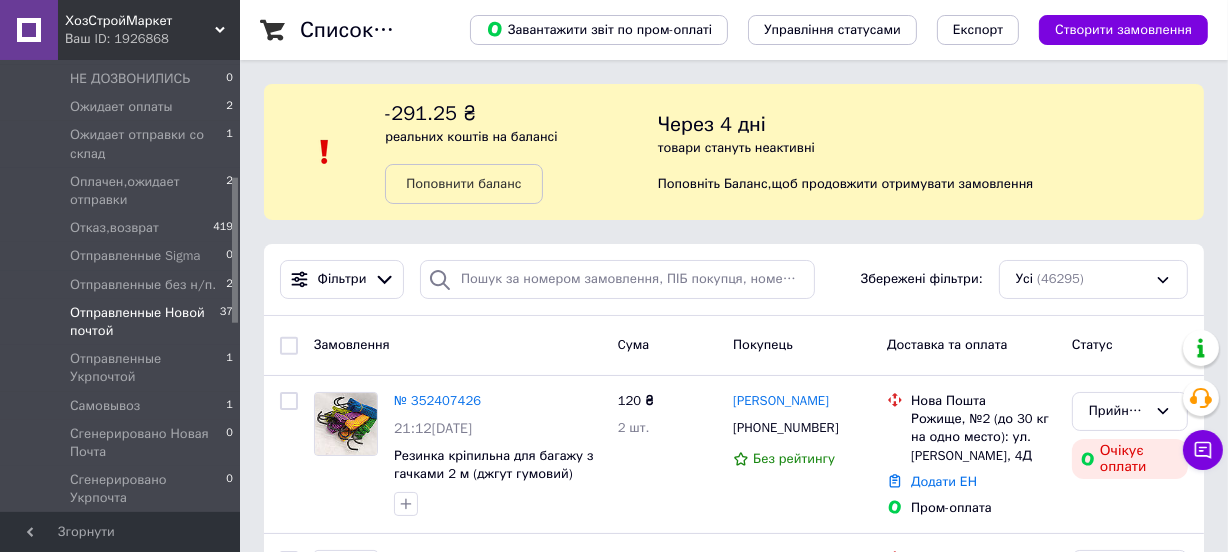 click on "Отправленные Новой почтой" at bounding box center [145, 322] 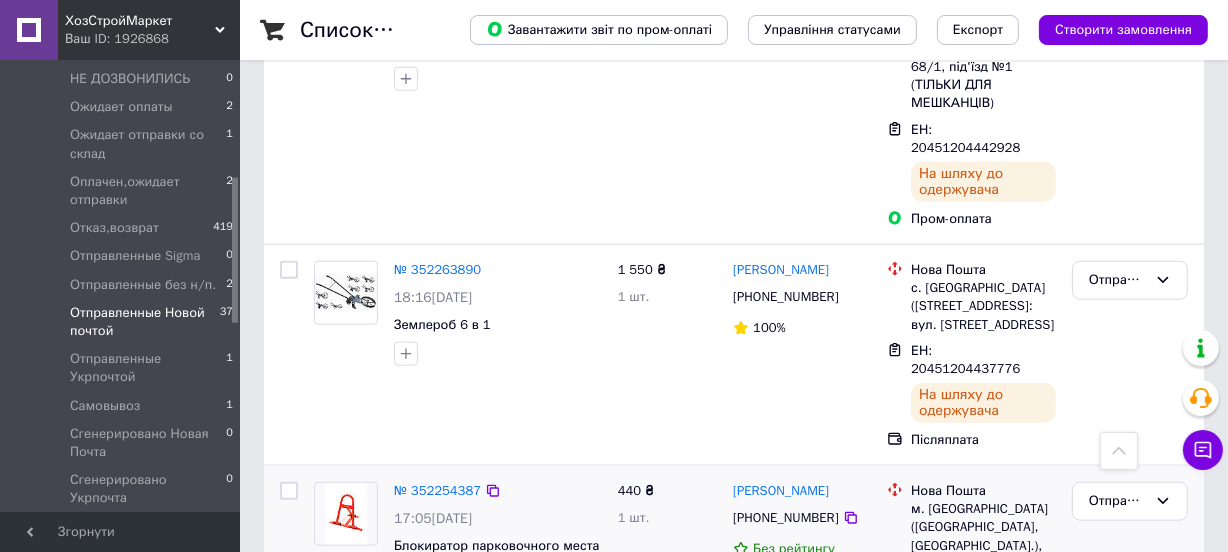 scroll, scrollTop: 1818, scrollLeft: 0, axis: vertical 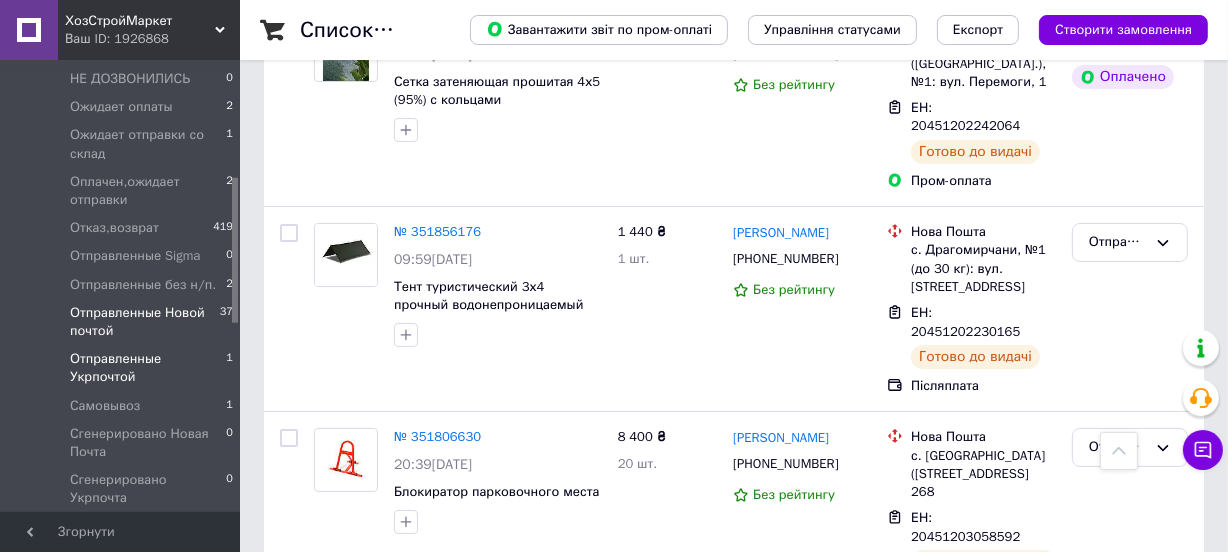 click on "Отправленные Укрпочтой" at bounding box center (148, 368) 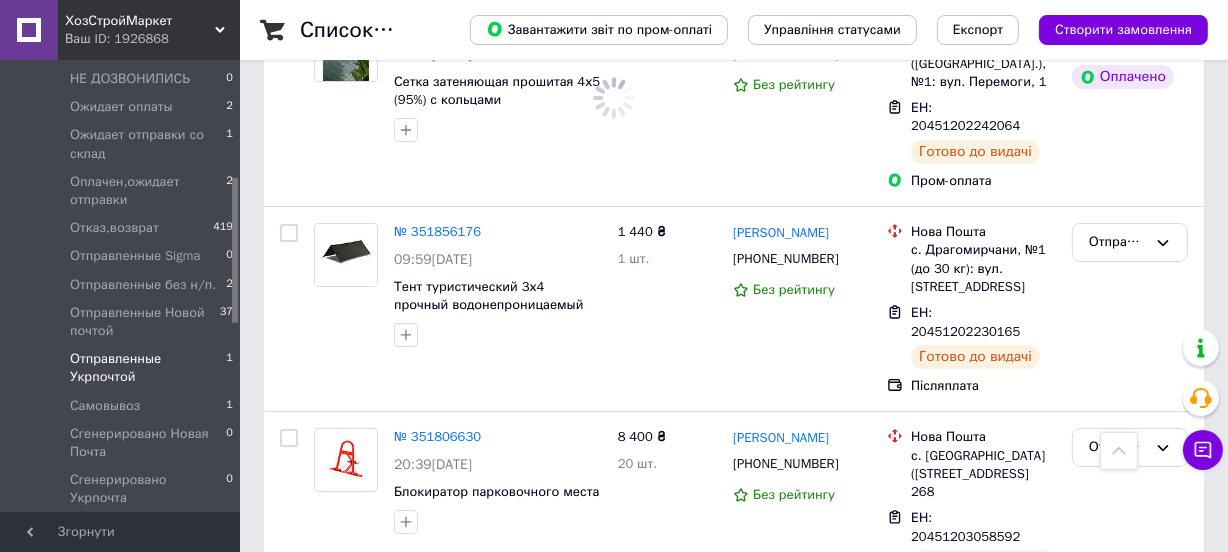 scroll, scrollTop: 0, scrollLeft: 0, axis: both 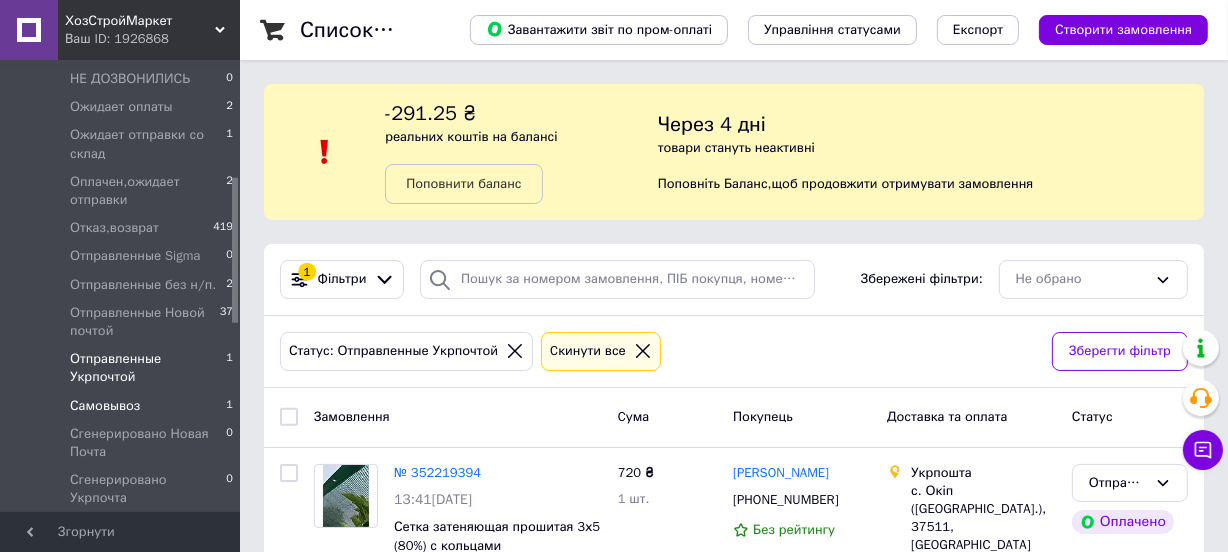 click on "Самовывоз 1" at bounding box center (122, 406) 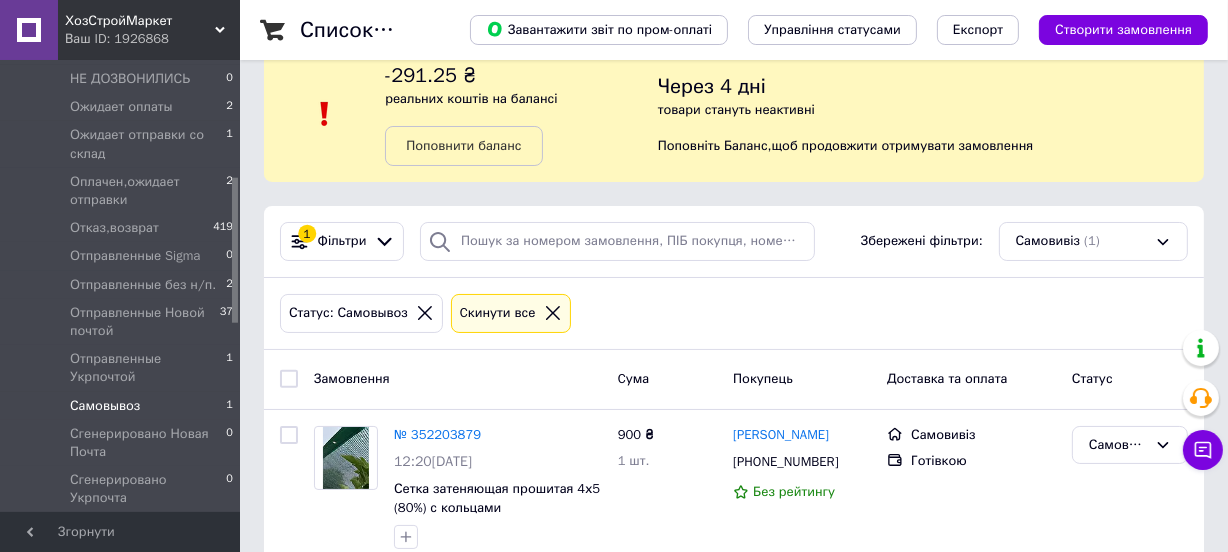 scroll, scrollTop: 74, scrollLeft: 0, axis: vertical 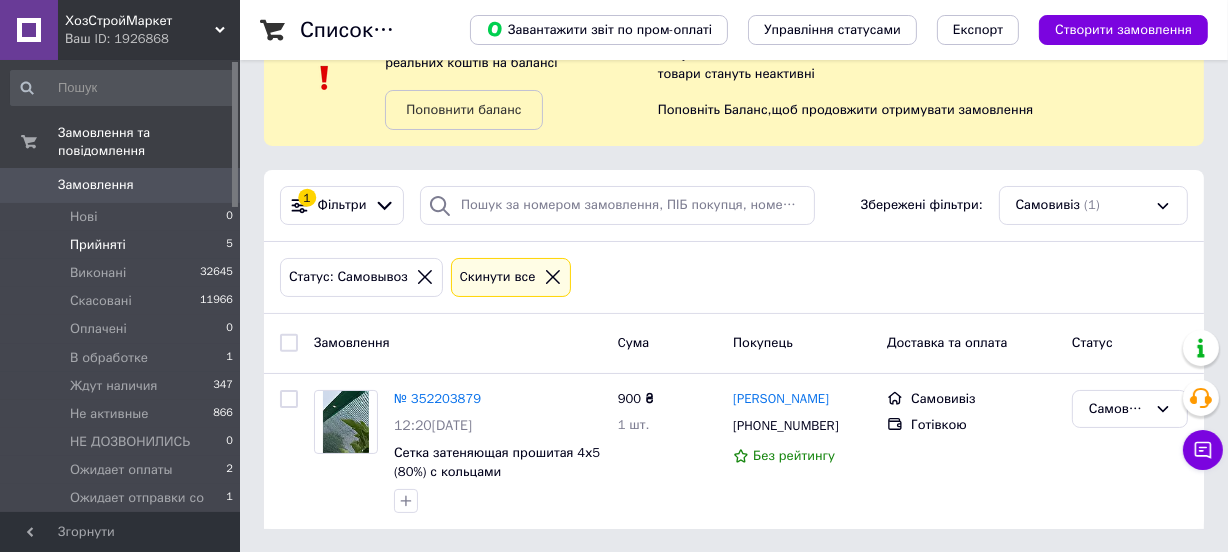 click on "Прийняті 5" at bounding box center [122, 245] 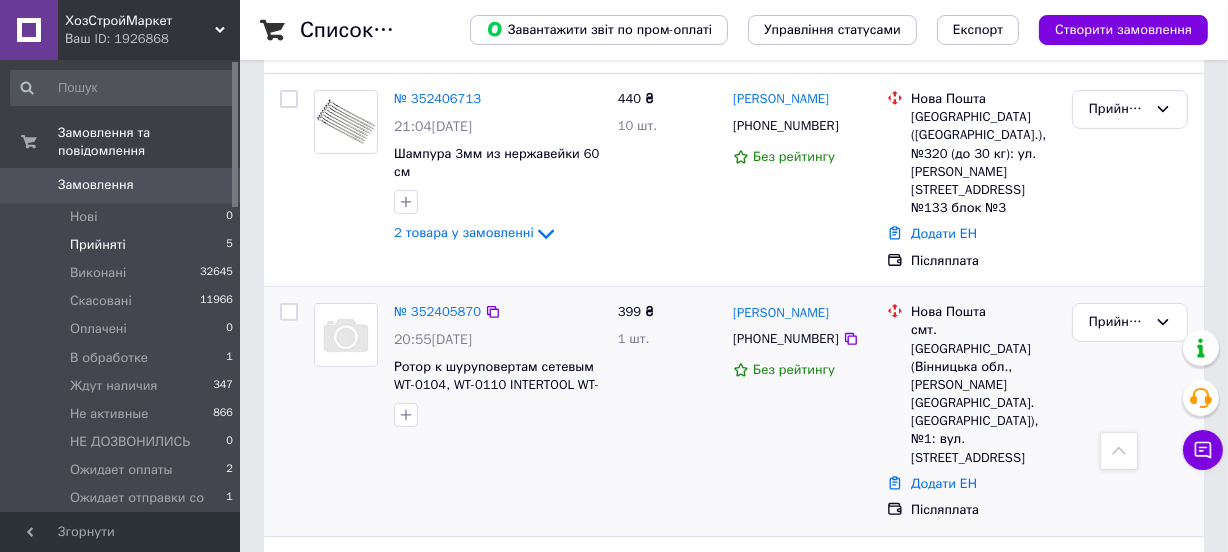 scroll, scrollTop: 526, scrollLeft: 0, axis: vertical 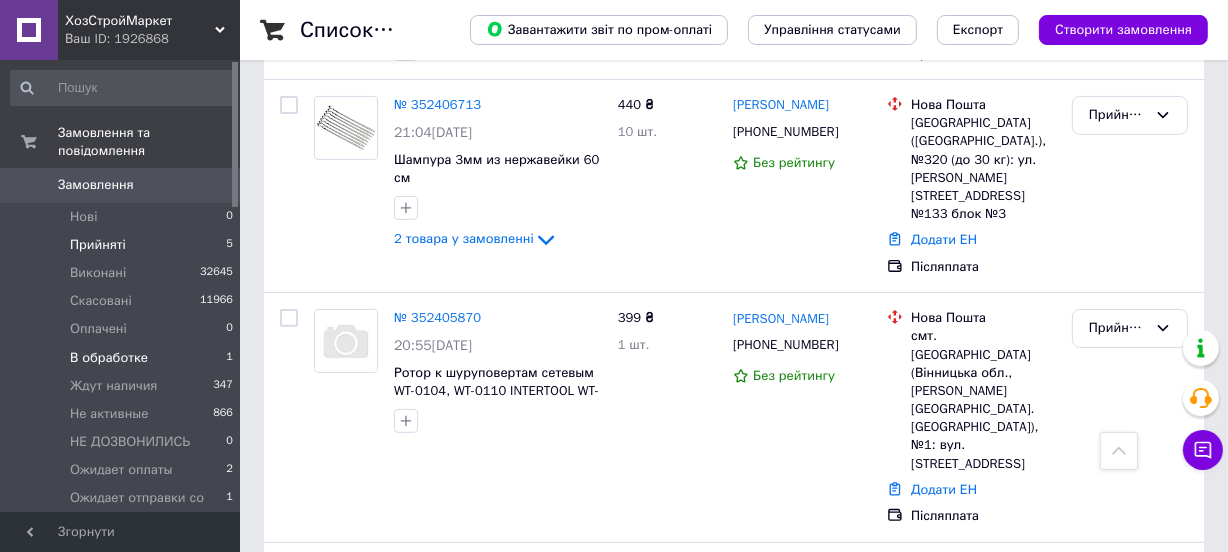 click on "В обработке" at bounding box center [109, 358] 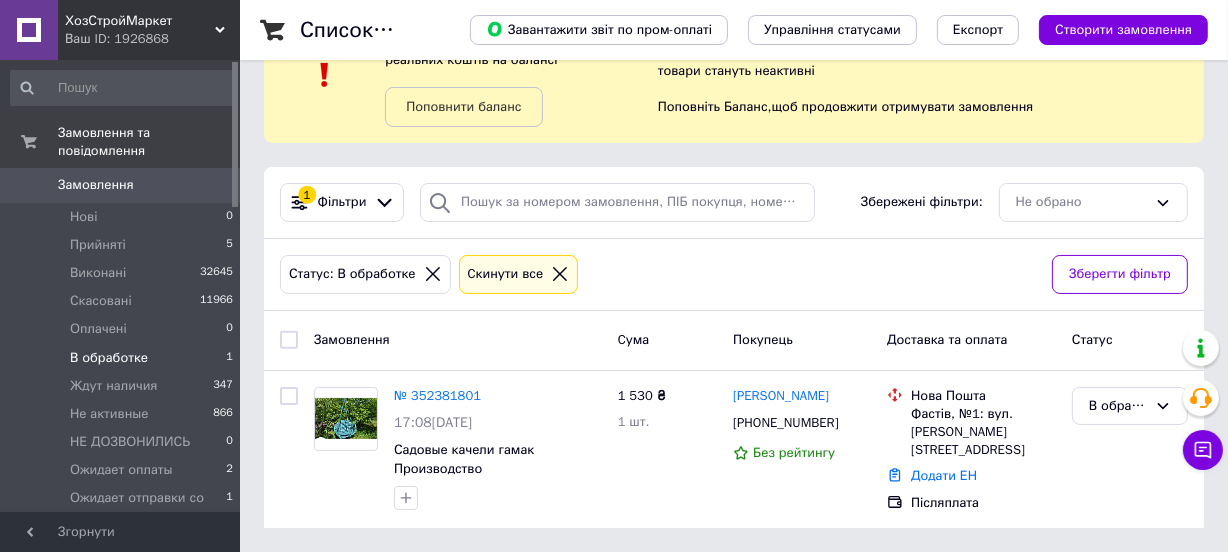 scroll, scrollTop: 0, scrollLeft: 0, axis: both 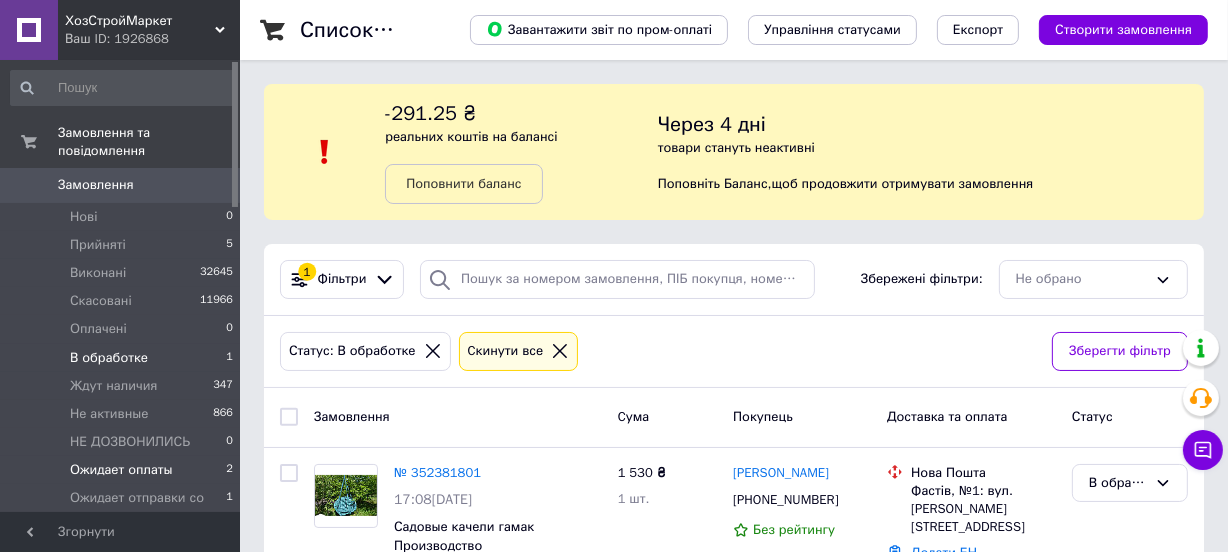 click on "Ожидает оплаты 2" at bounding box center [122, 470] 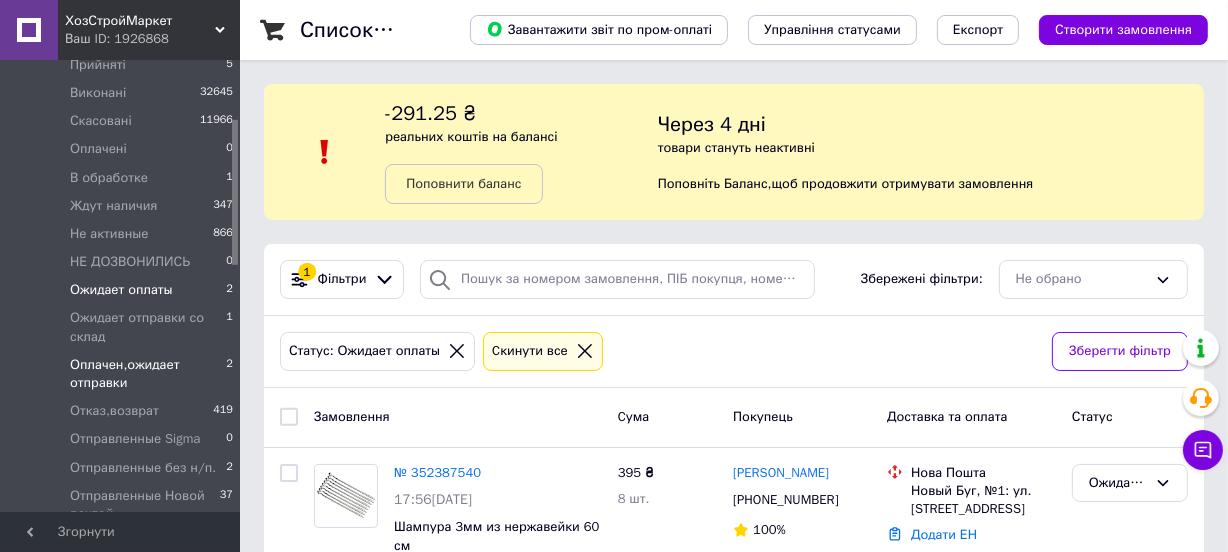 scroll, scrollTop: 181, scrollLeft: 0, axis: vertical 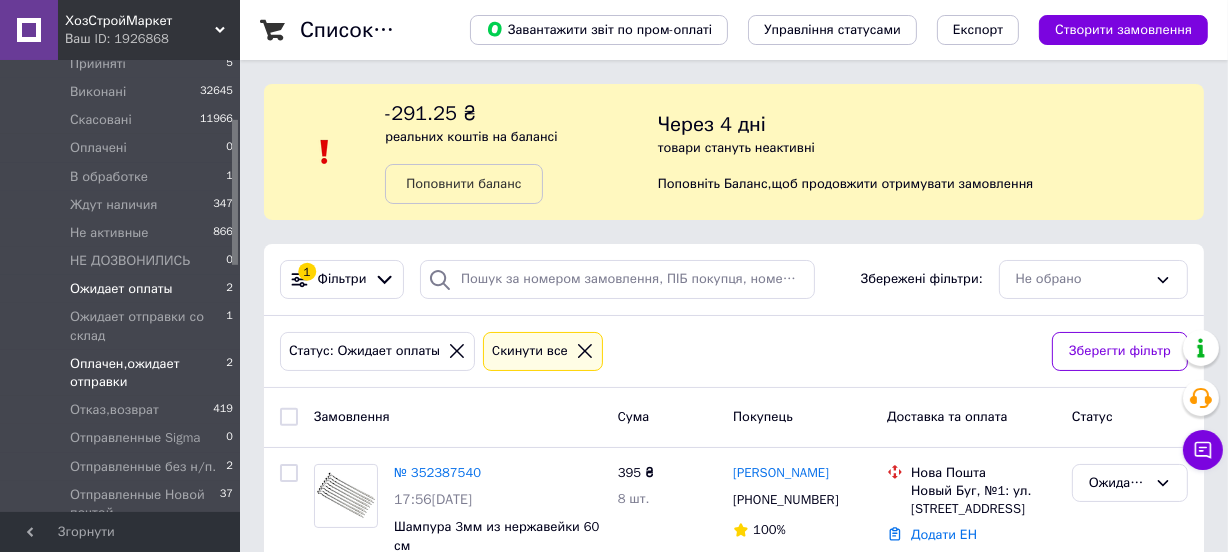 drag, startPoint x: 179, startPoint y: 307, endPoint x: 154, endPoint y: 345, distance: 45.486263 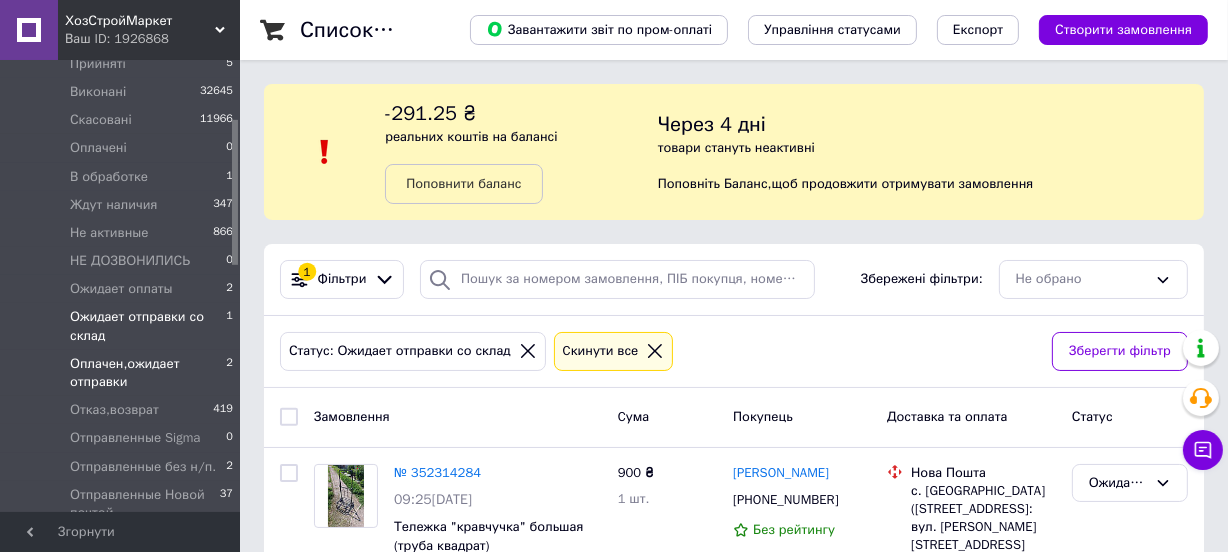 click on "Оплачен,ожидает отправки" at bounding box center (148, 373) 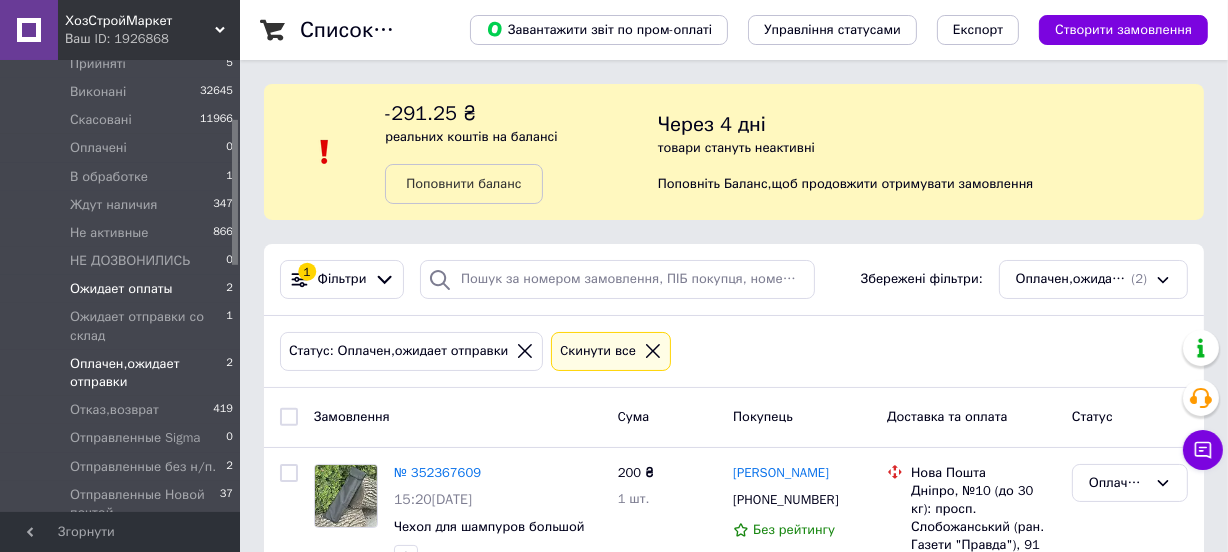 click on "Ожидает оплаты" at bounding box center [121, 289] 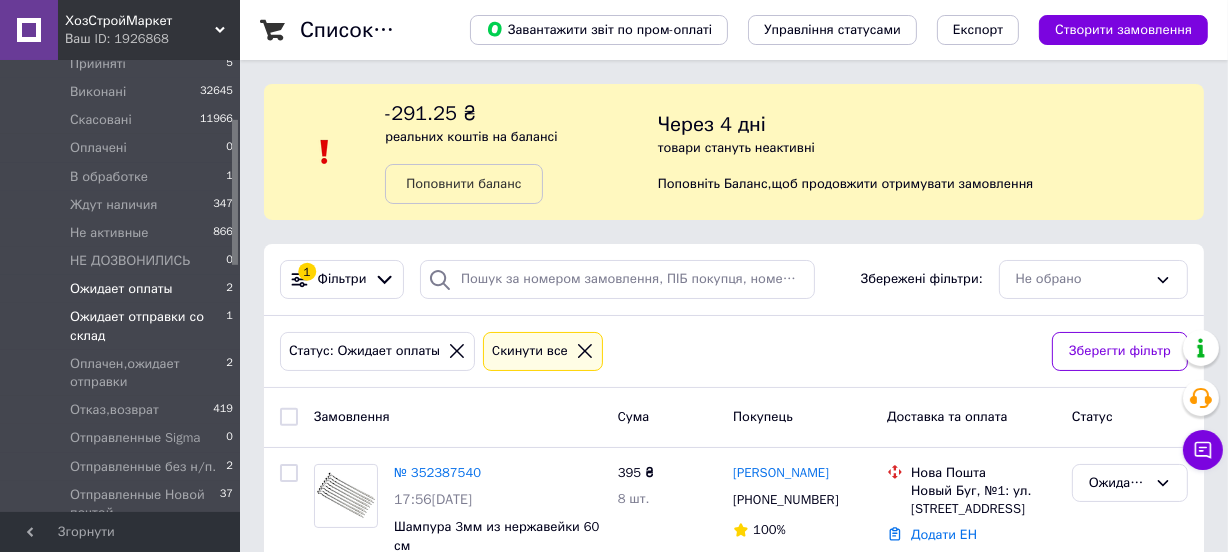 click on "Ожидает отправки со склад" at bounding box center [148, 326] 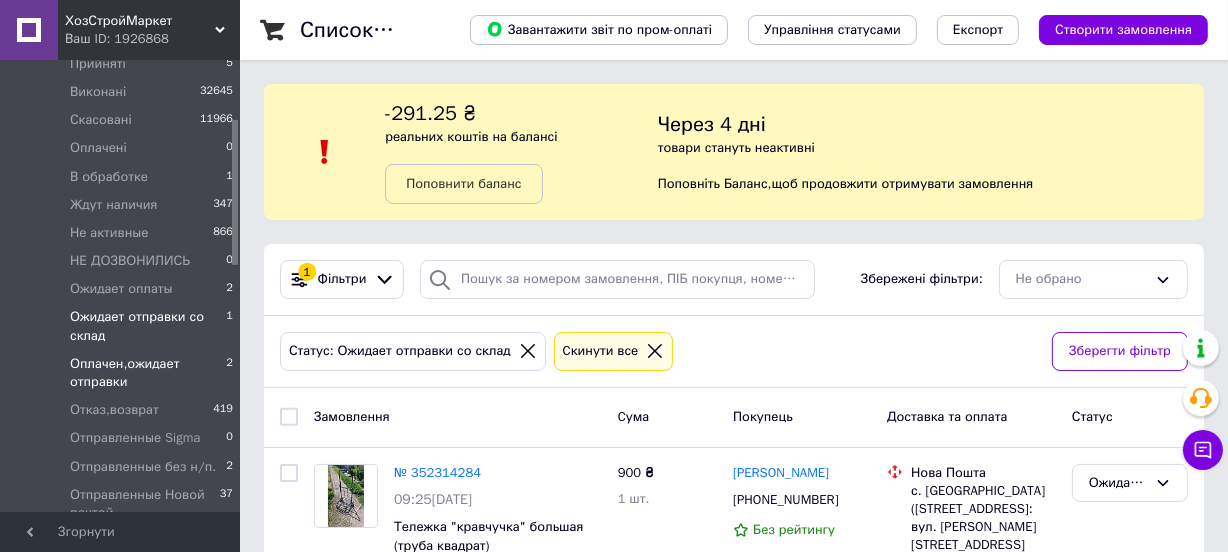 click on "Оплачен,ожидает отправки" at bounding box center (148, 373) 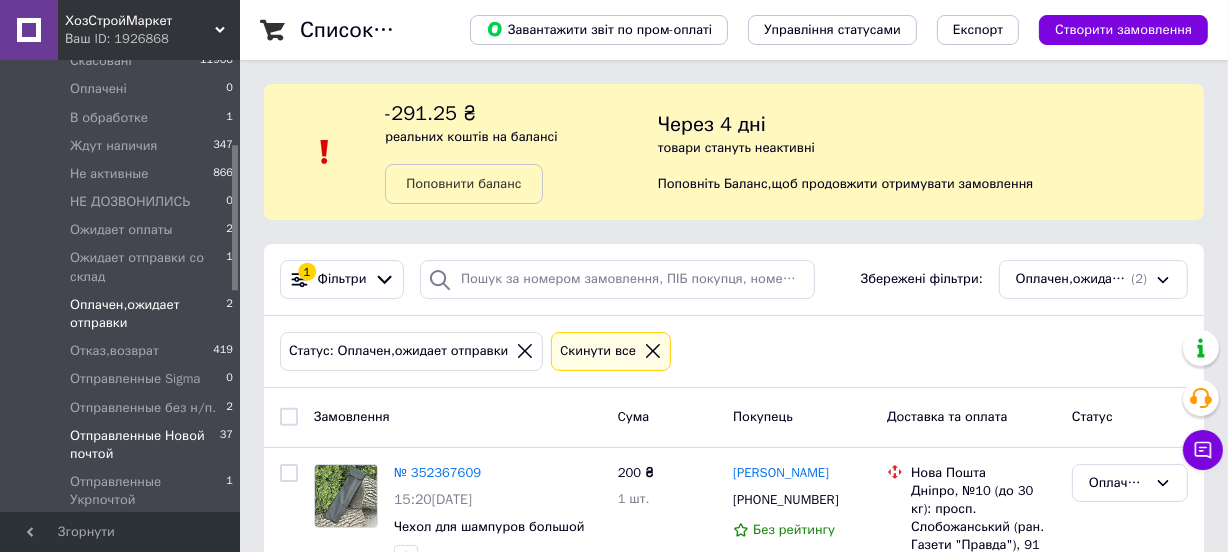 scroll, scrollTop: 272, scrollLeft: 0, axis: vertical 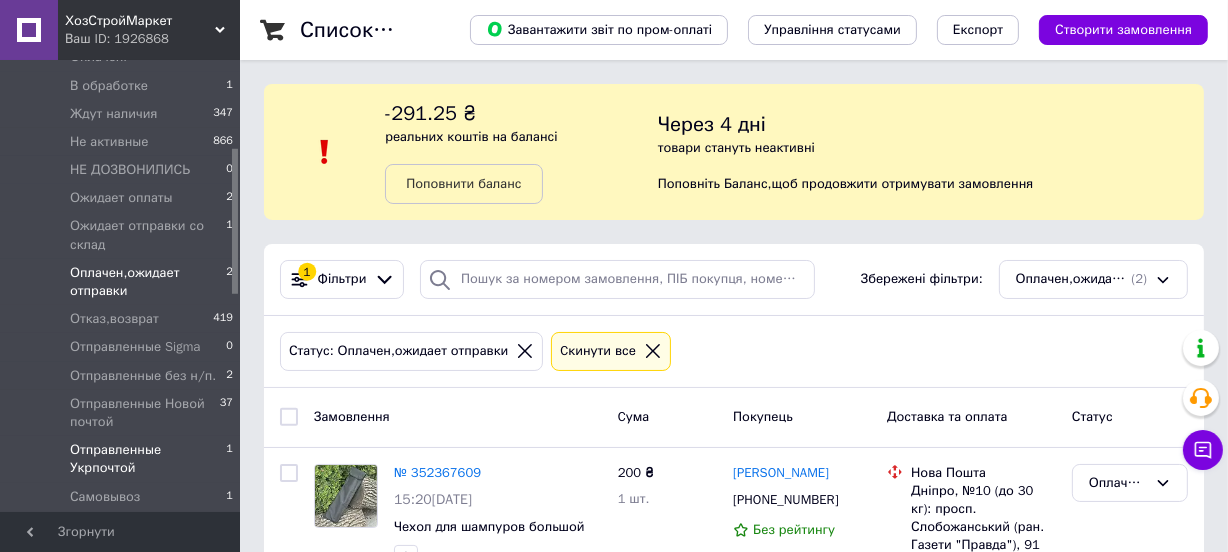 click on "Отправленные Новой почтой" at bounding box center [145, 413] 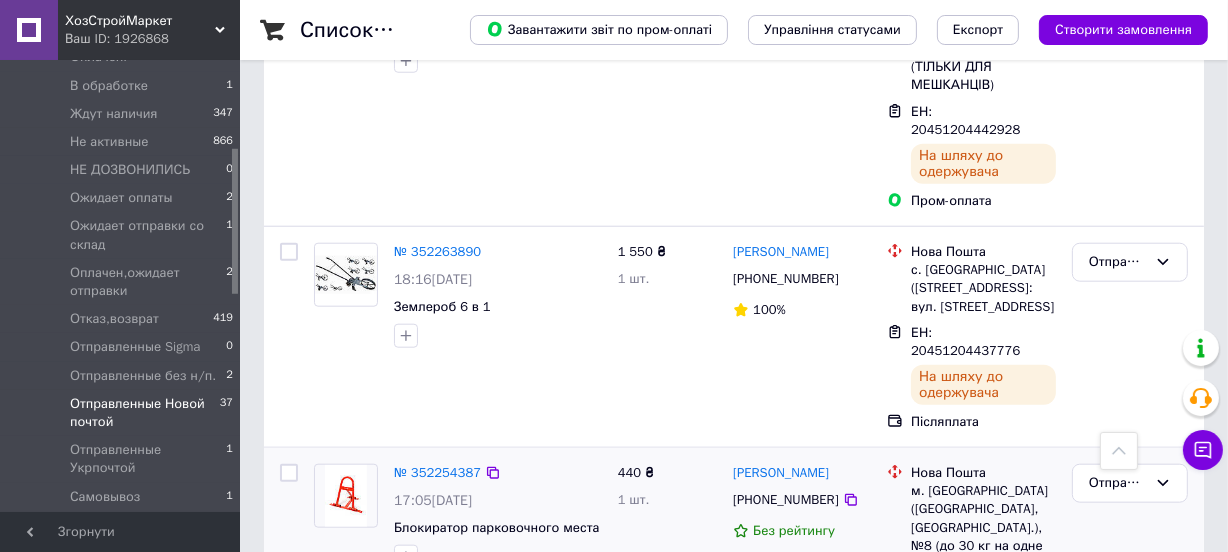 scroll, scrollTop: 1818, scrollLeft: 0, axis: vertical 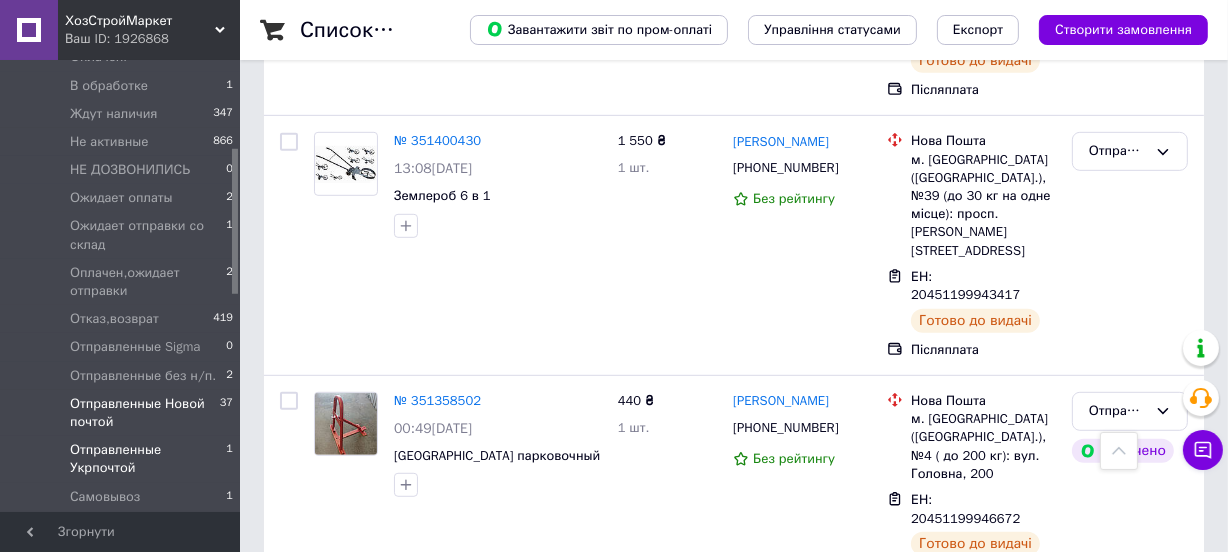 click on "Отправленные Укрпочтой" at bounding box center (148, 459) 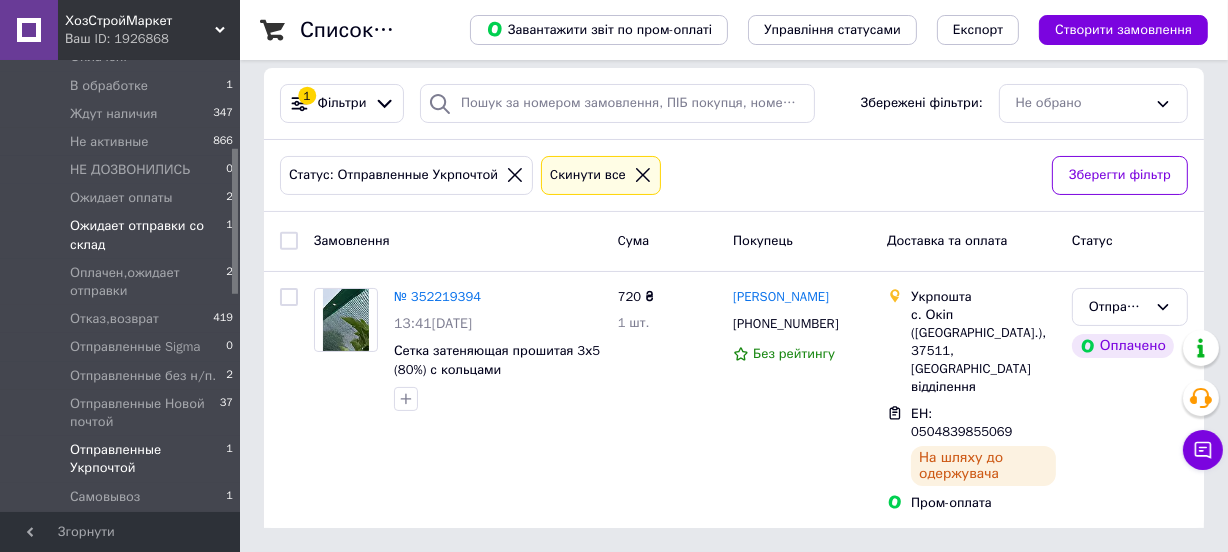 scroll, scrollTop: 0, scrollLeft: 0, axis: both 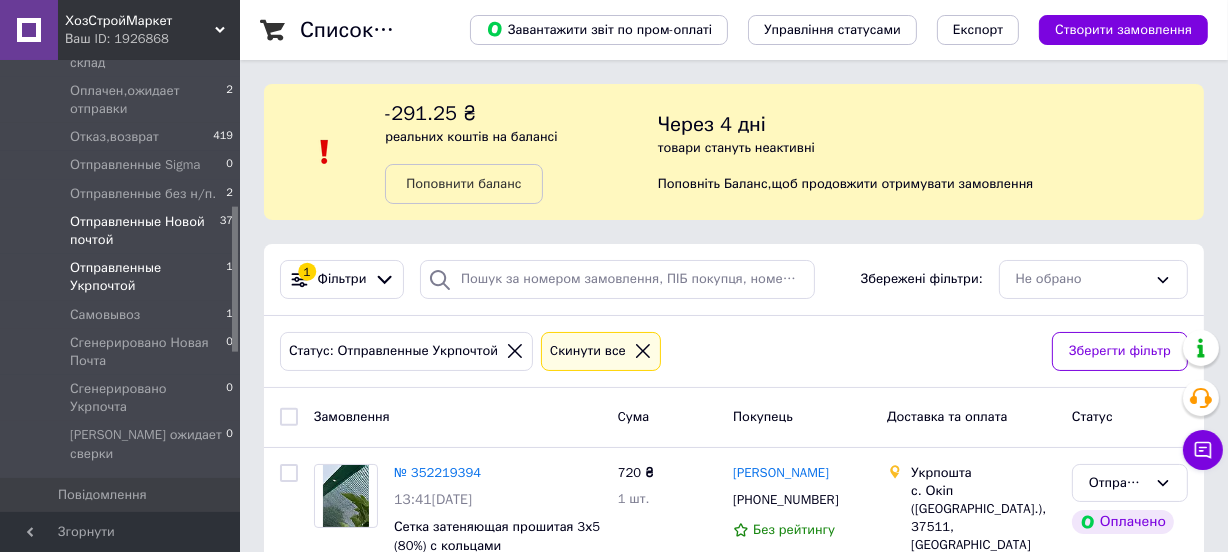 click on "Отправленные Новой почтой" at bounding box center [145, 231] 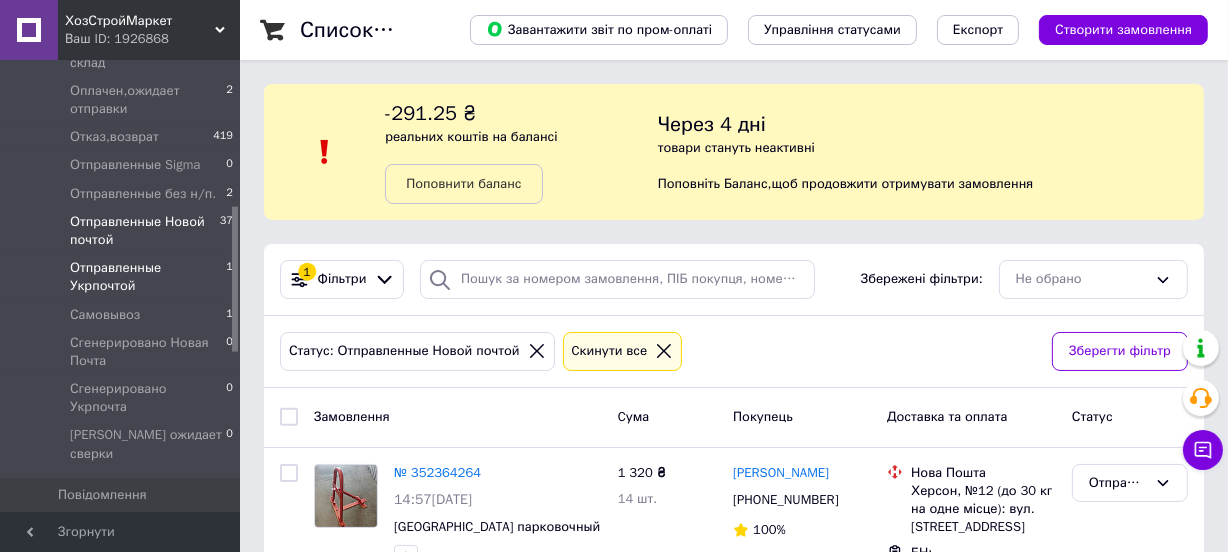 click on "Отправленные Укрпочтой" at bounding box center (148, 277) 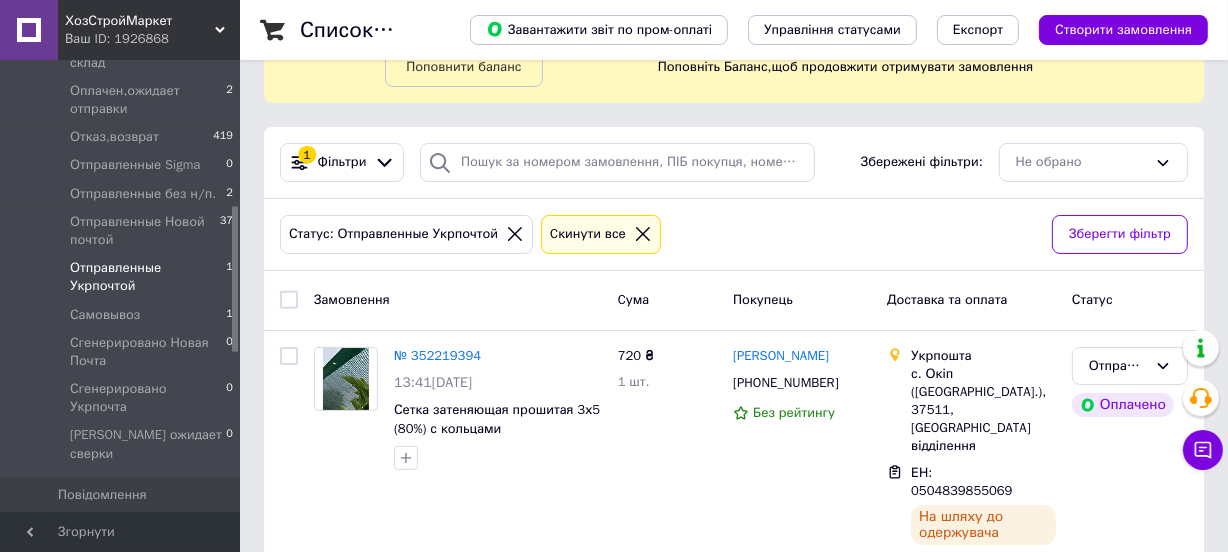 scroll, scrollTop: 120, scrollLeft: 0, axis: vertical 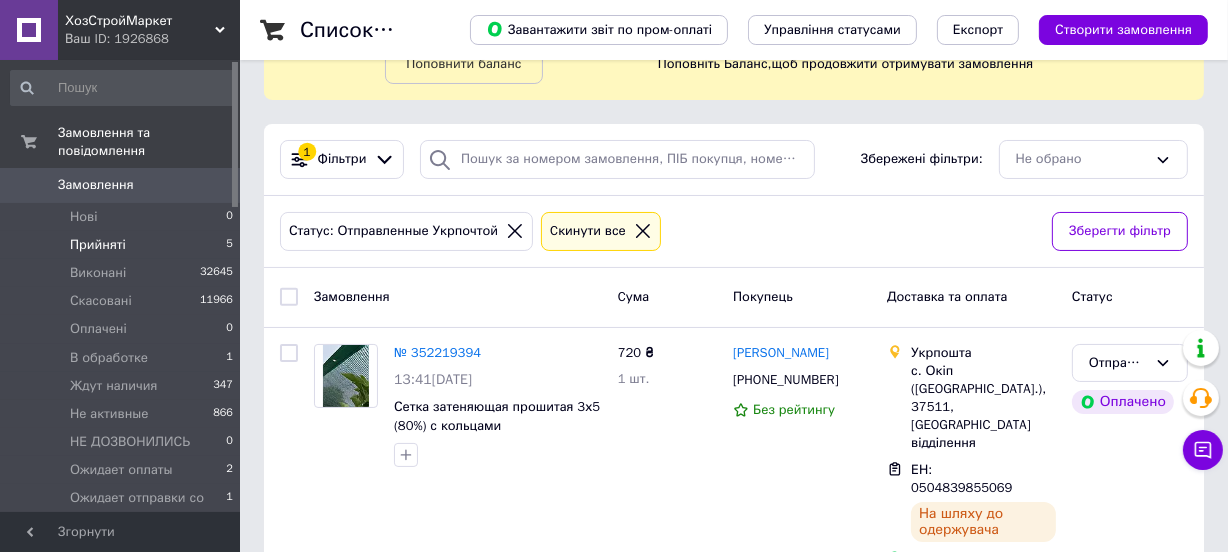click on "Прийняті 5" at bounding box center (122, 245) 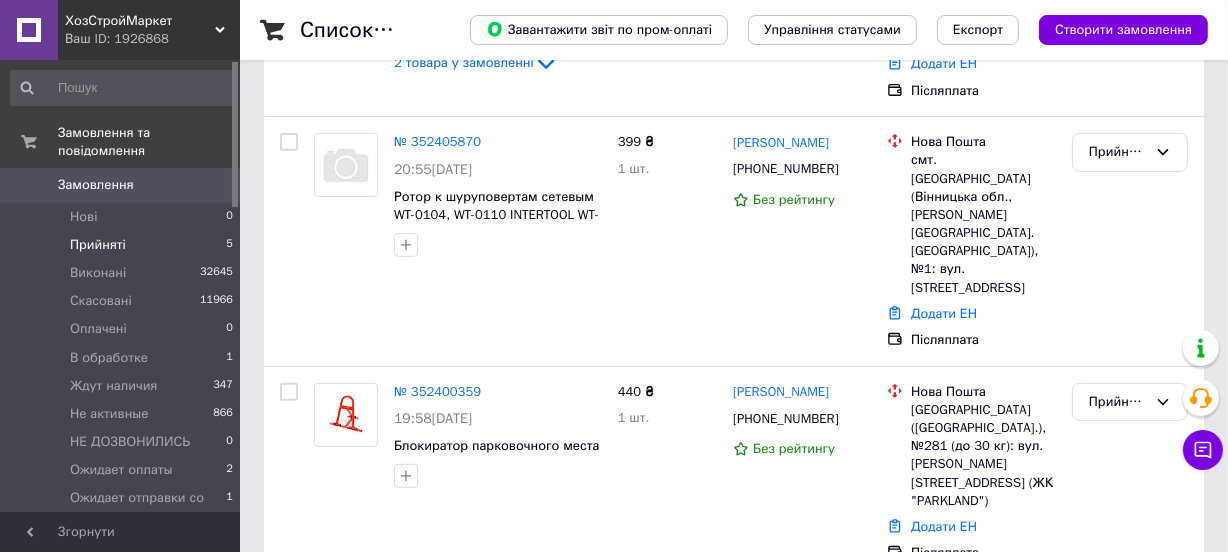 scroll, scrollTop: 799, scrollLeft: 0, axis: vertical 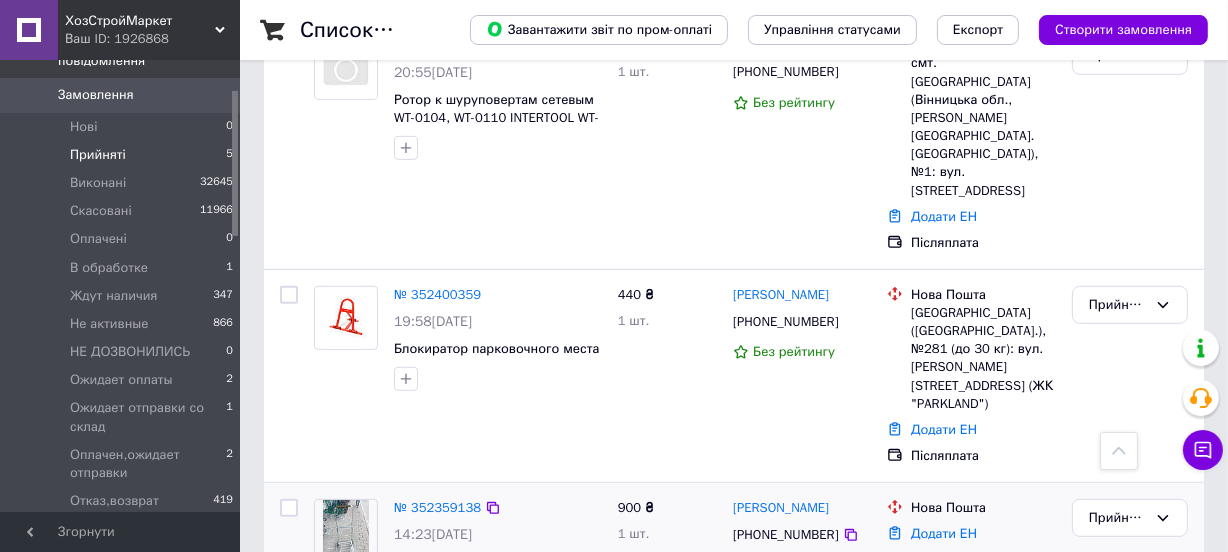 drag, startPoint x: 131, startPoint y: 368, endPoint x: 310, endPoint y: 432, distance: 190.09735 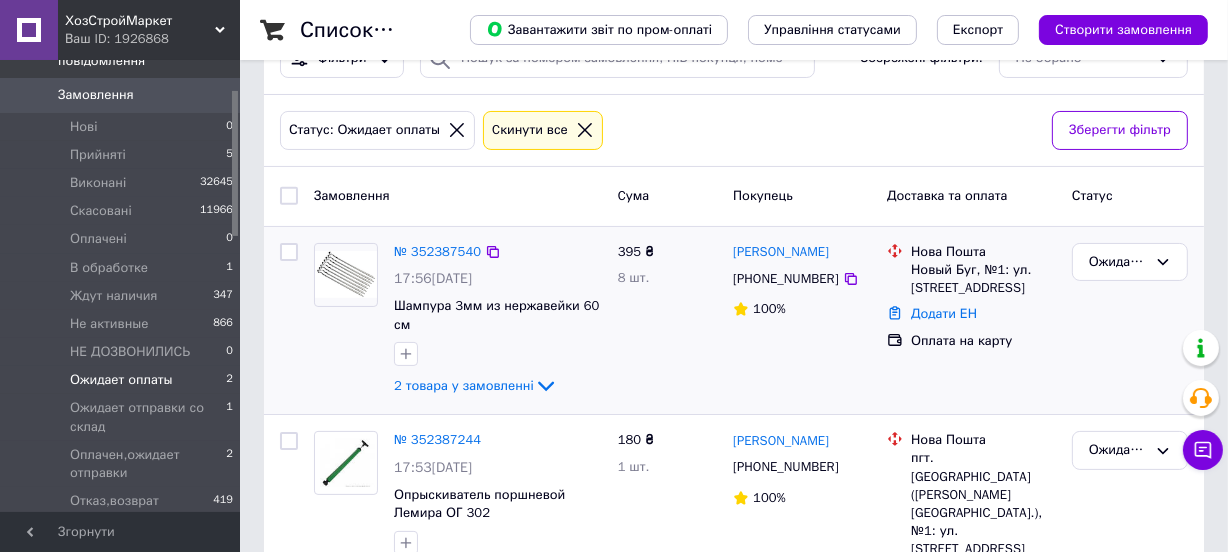 scroll, scrollTop: 283, scrollLeft: 0, axis: vertical 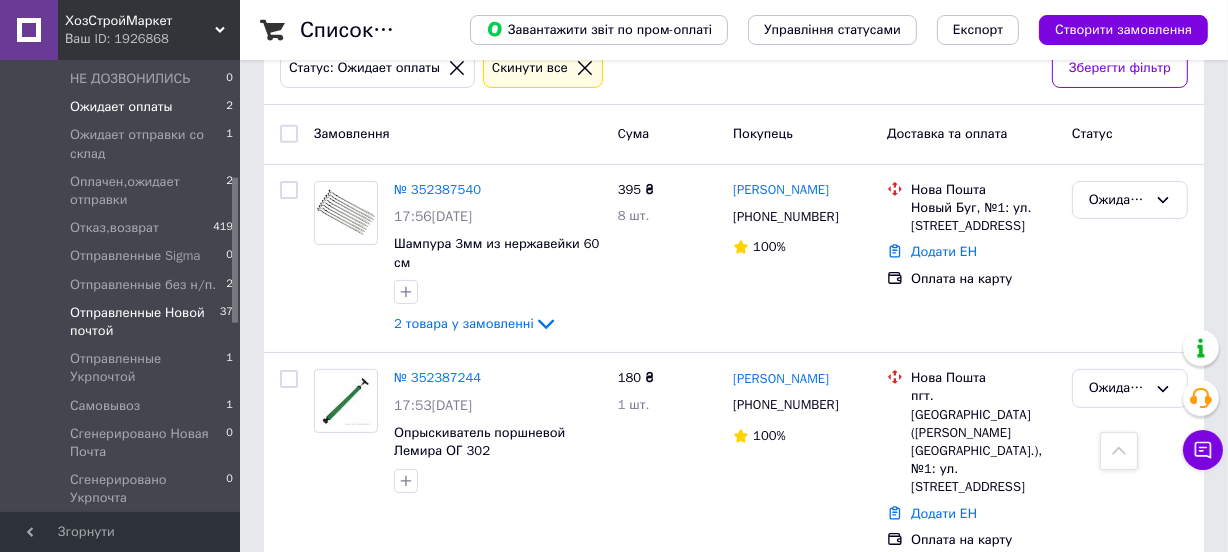 click on "Отправленные Новой почтой" at bounding box center [145, 322] 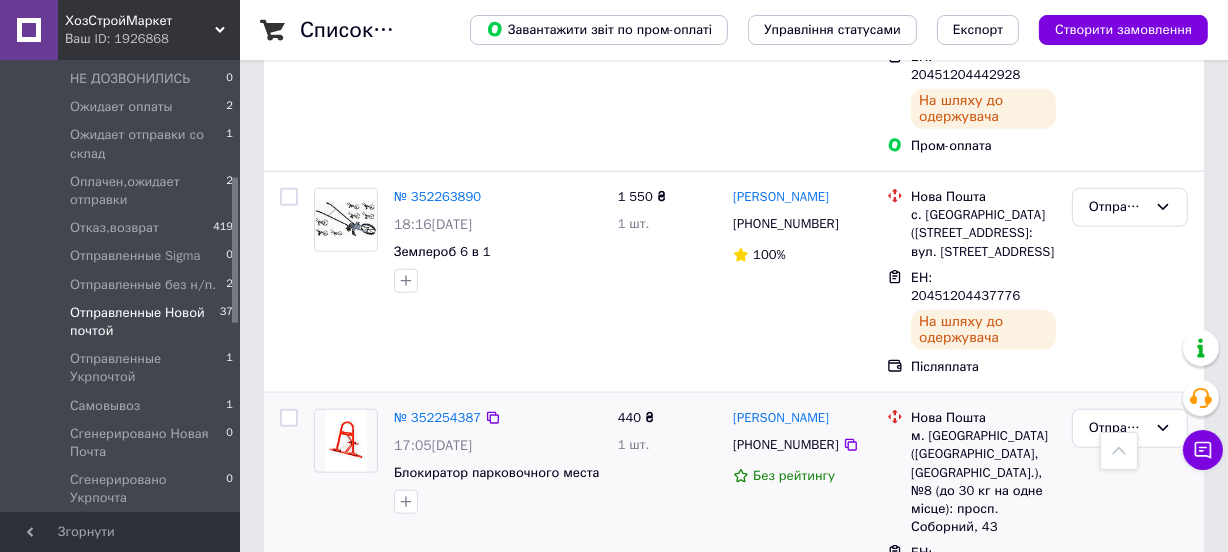 scroll, scrollTop: 1909, scrollLeft: 0, axis: vertical 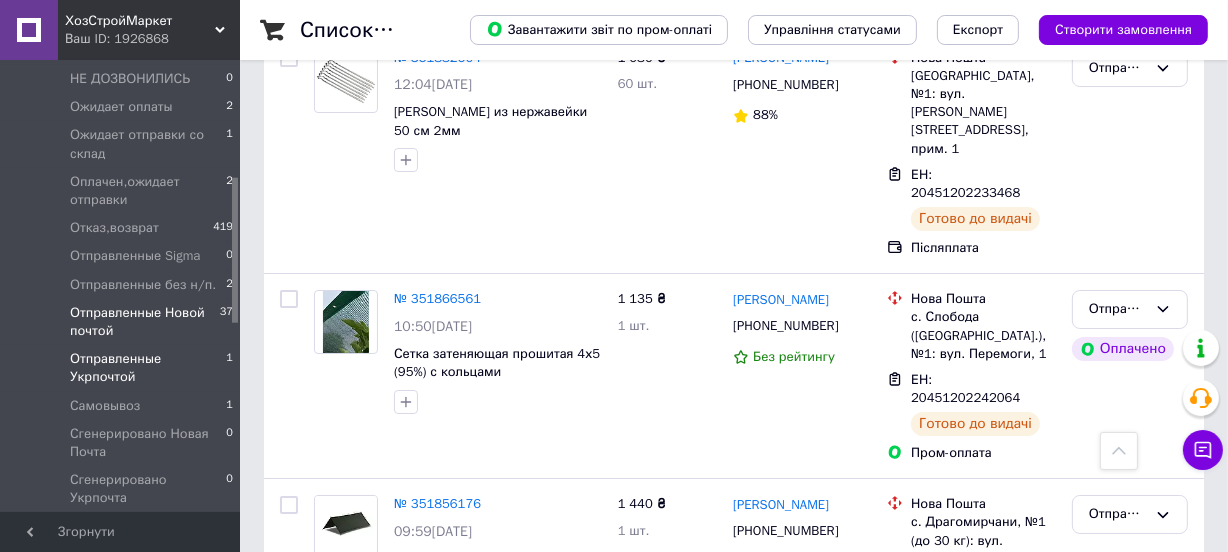 click on "Отправленные Укрпочтой" at bounding box center [148, 368] 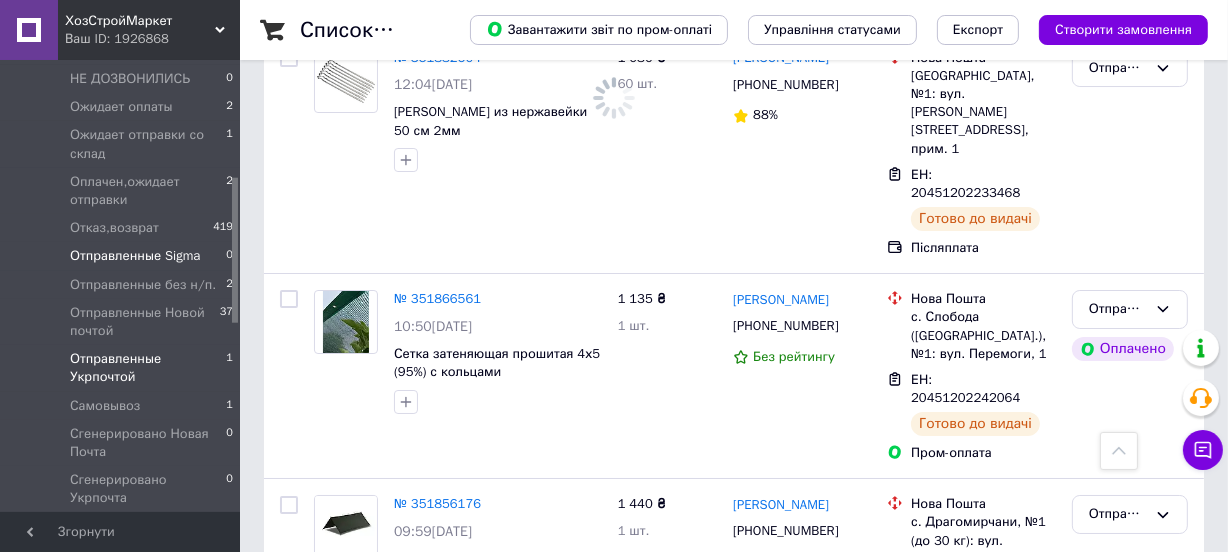 scroll, scrollTop: 0, scrollLeft: 0, axis: both 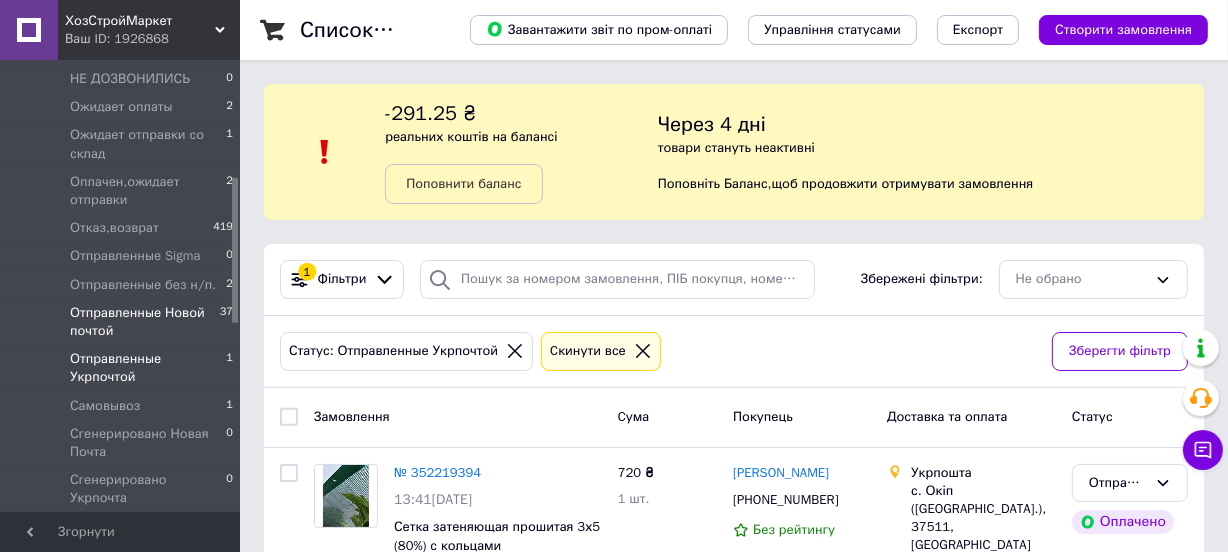 click on "Отправленные Новой почтой" at bounding box center [145, 322] 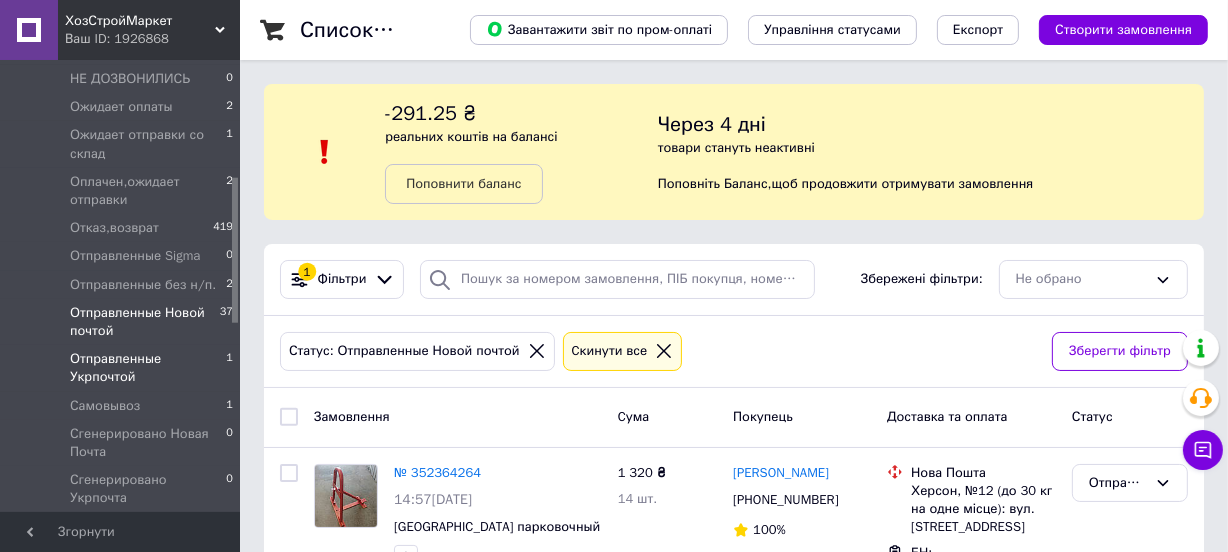 click on "Отправленные Укрпочтой" at bounding box center (148, 368) 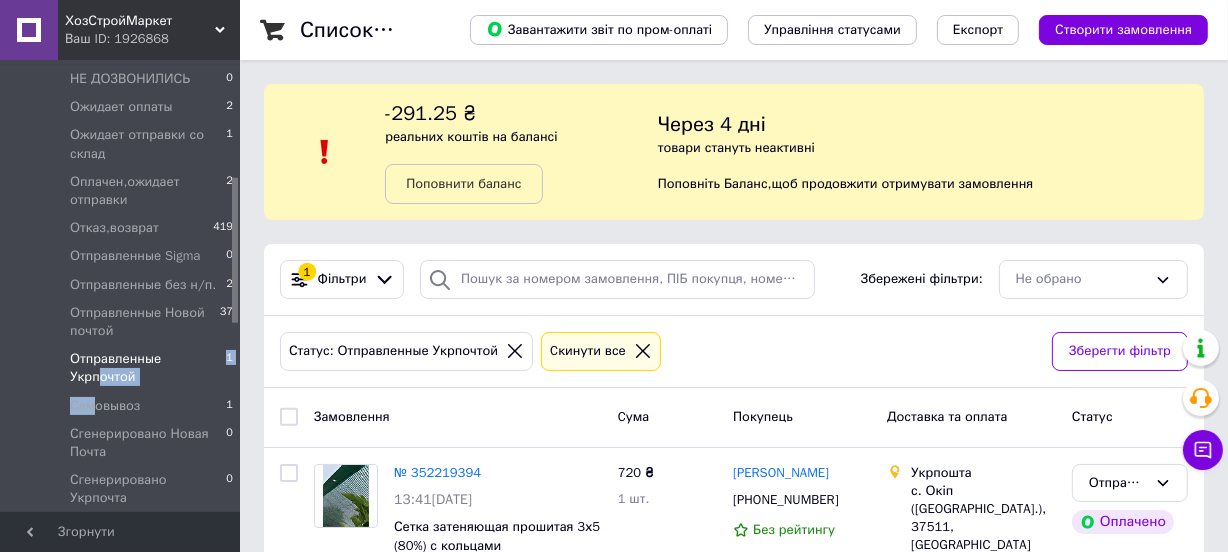 click on "Нові 0 Прийняті 5 Виконані 32645 Скасовані 11966 Оплачені 0 В обработке 1 Ждут наличия 347 Не активные 866 НЕ ДОЗВОНИЛИСЬ 0 Ожидает оплаты 2 Ожидает отправки со склад 1 Оплачен,ожидает отправки 2 Отказ,возврат 419 Отправленные Sigma 0 Отправленные без н/п. 2 Отправленные Новой почтой 37 Отправленные Укрпочтой 1 Самовывоз 1 Сгенерировано Новая Почта 0 Сгенерировано Укрпочта 0 Сигма ожидает сверки 0" at bounding box center (122, 204) 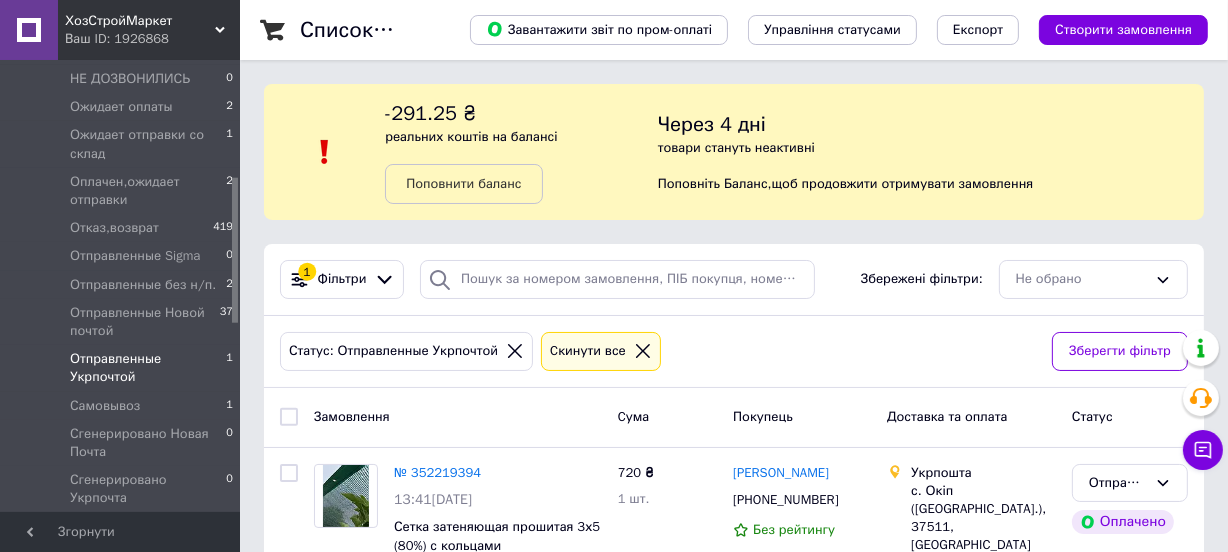 click on "Статус: Отправленные Укрпочтой Cкинути все" at bounding box center (658, 351) 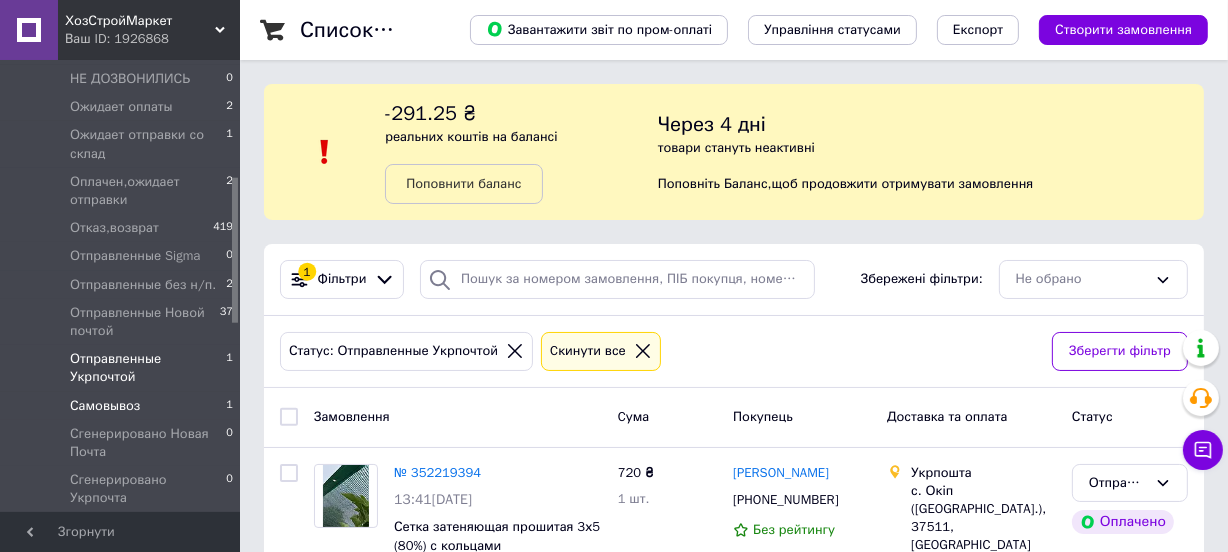 click on "Самовывоз" at bounding box center (105, 406) 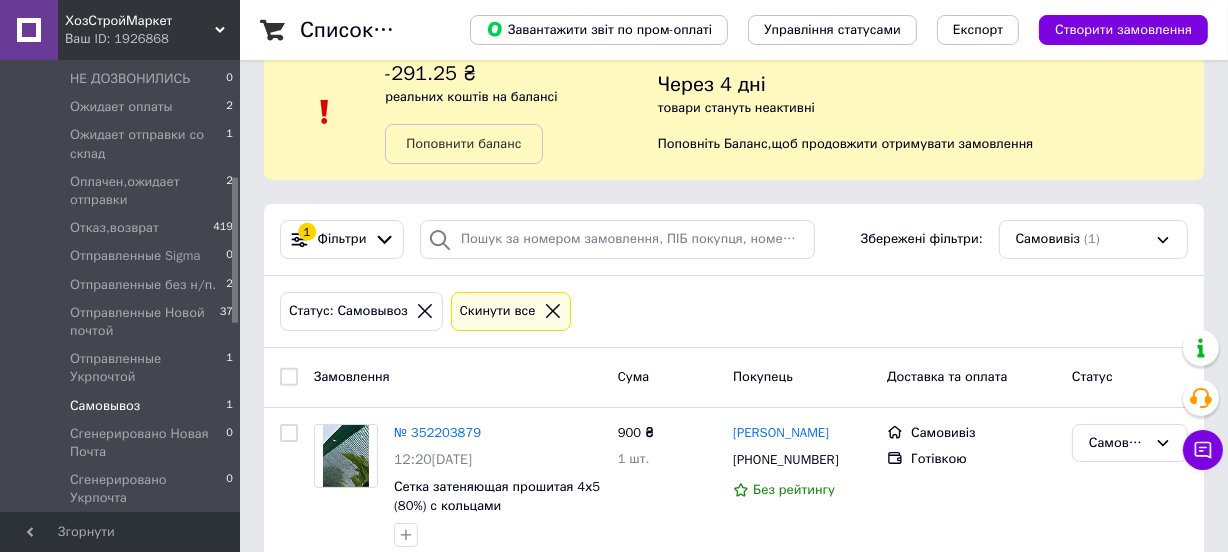 scroll, scrollTop: 74, scrollLeft: 0, axis: vertical 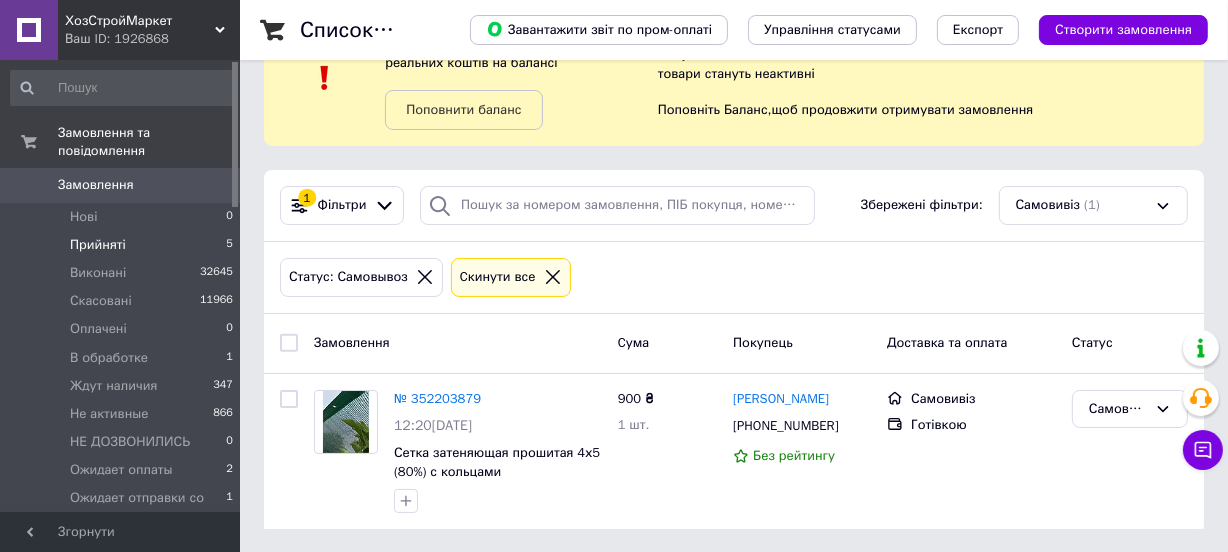 click on "Прийняті 5" at bounding box center (122, 245) 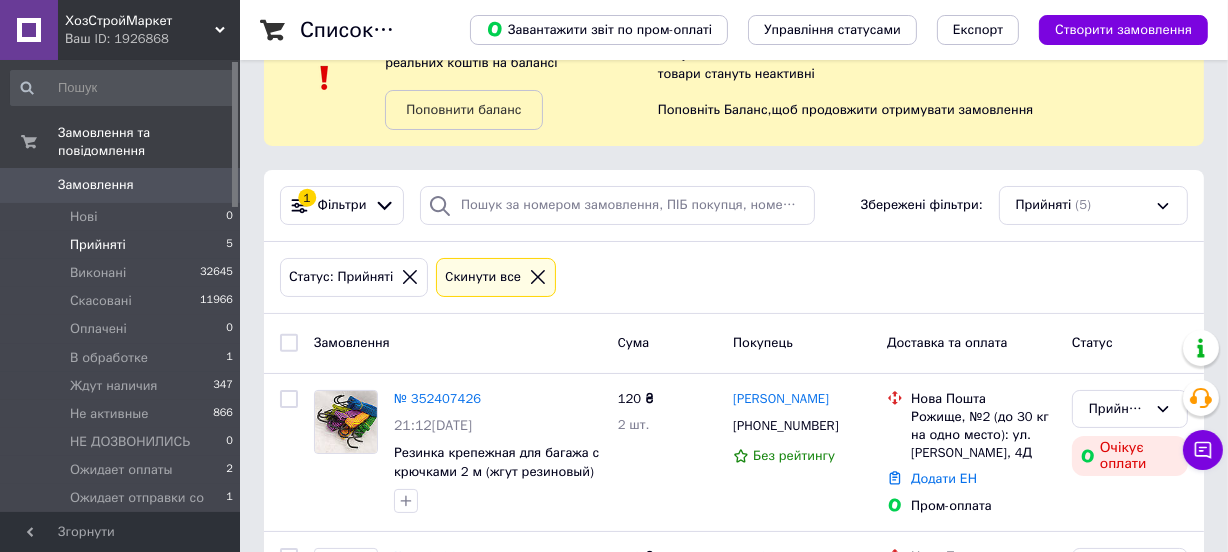 scroll, scrollTop: 0, scrollLeft: 0, axis: both 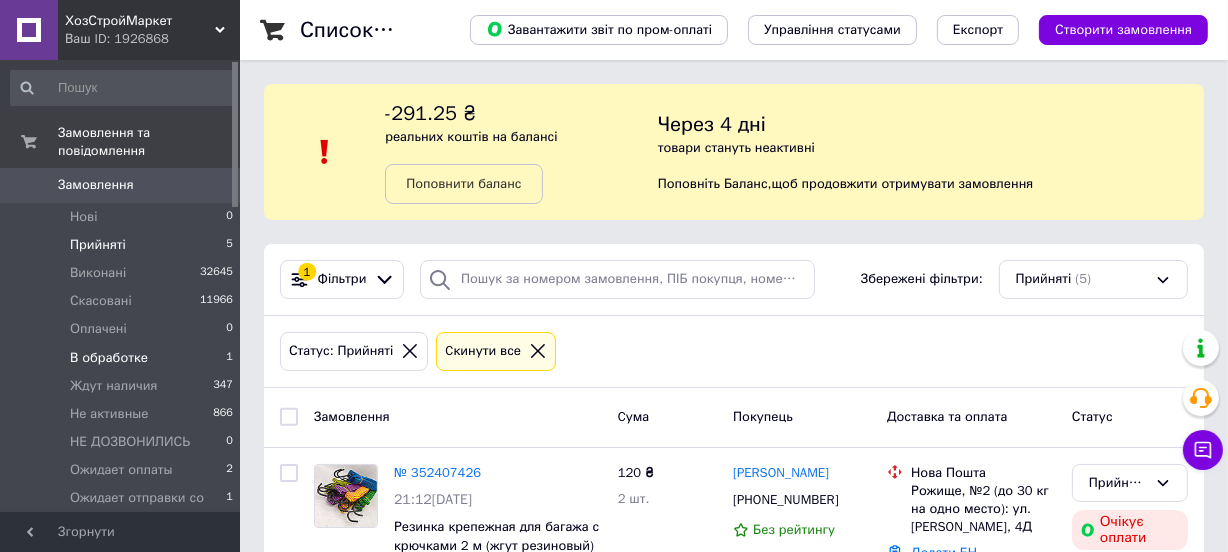 click on "В обработке 1" at bounding box center (122, 358) 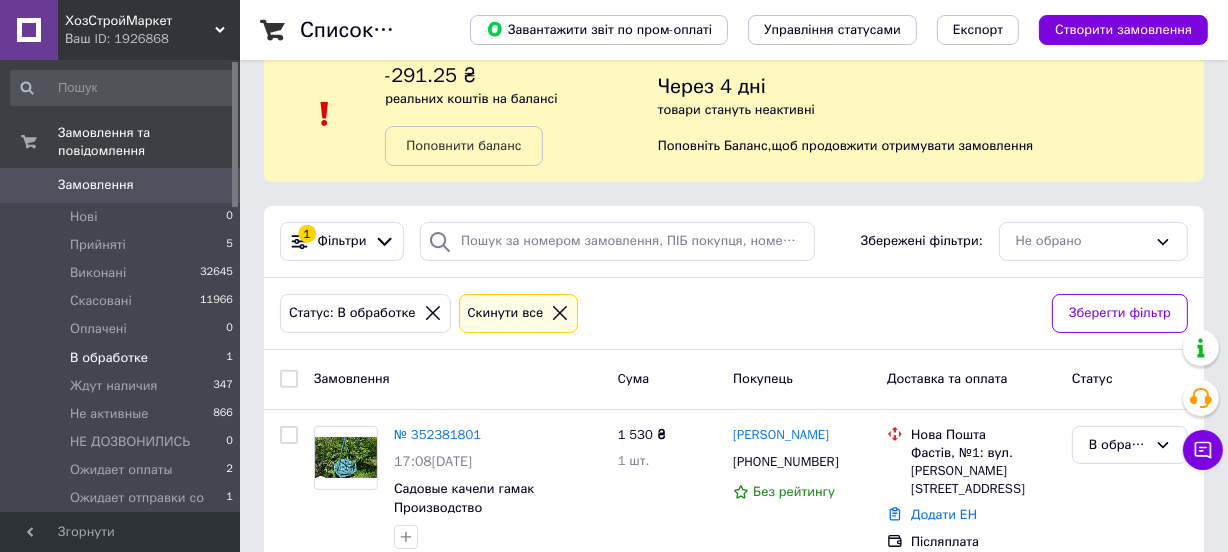 scroll, scrollTop: 74, scrollLeft: 0, axis: vertical 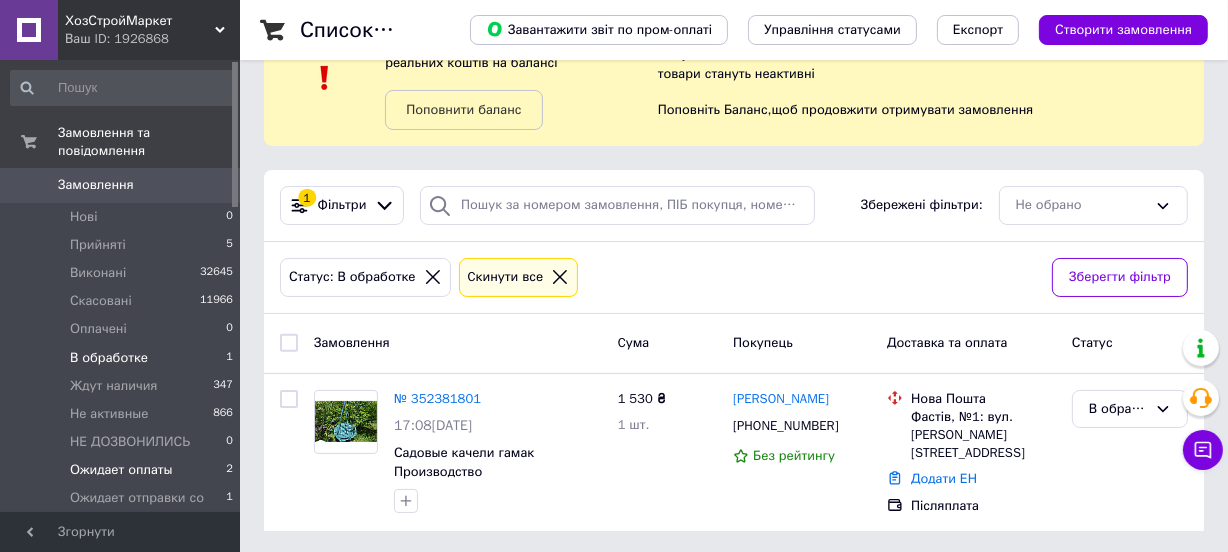 drag, startPoint x: 171, startPoint y: 461, endPoint x: 210, endPoint y: 445, distance: 42.154476 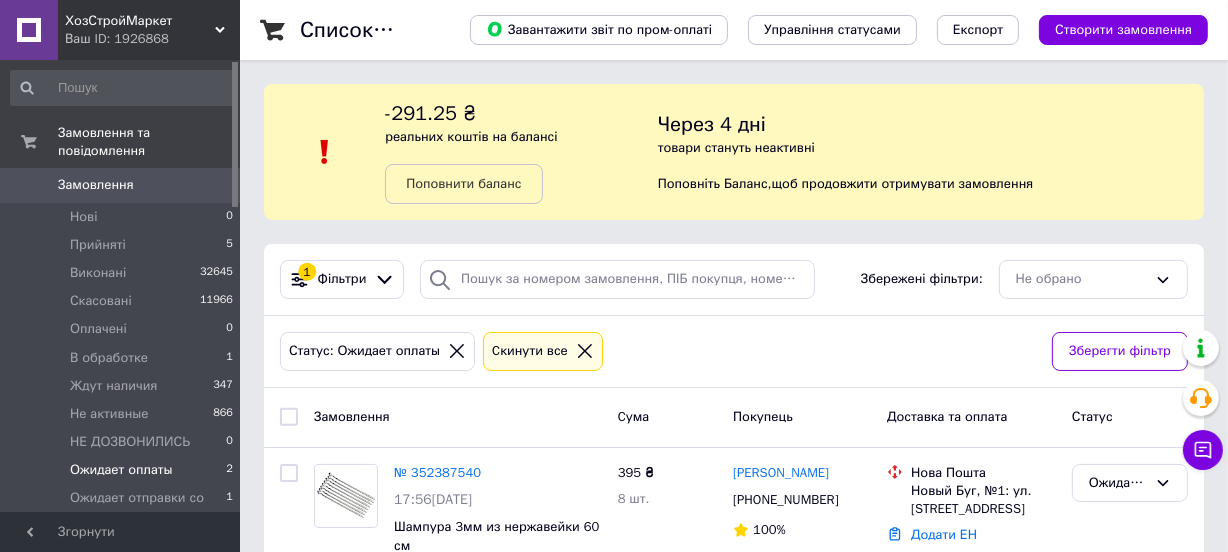 scroll, scrollTop: 283, scrollLeft: 0, axis: vertical 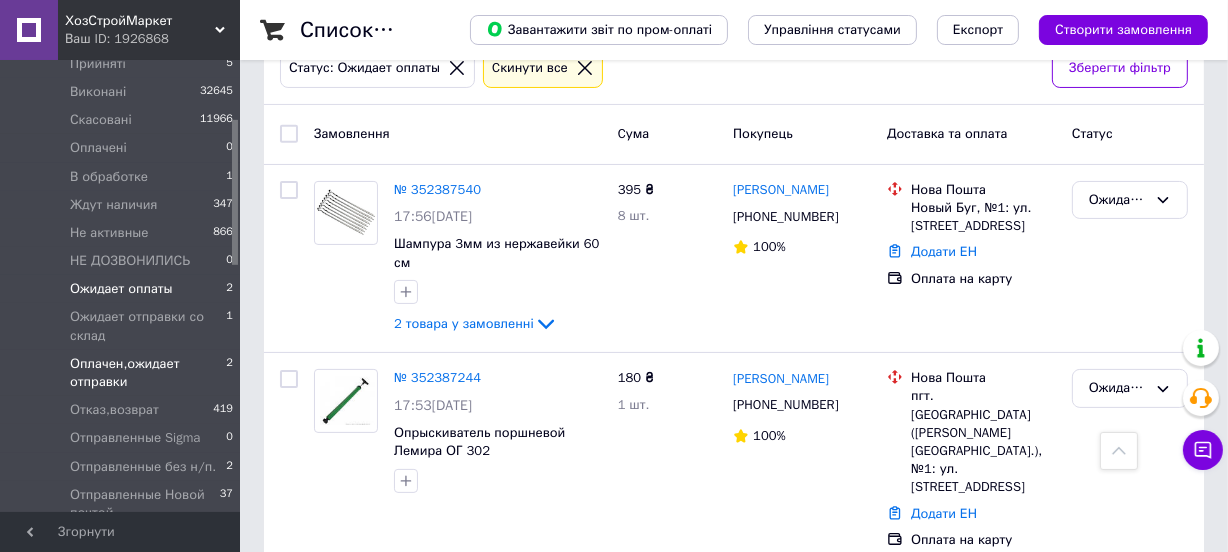 click on "Оплачен,ожидает отправки" at bounding box center (148, 373) 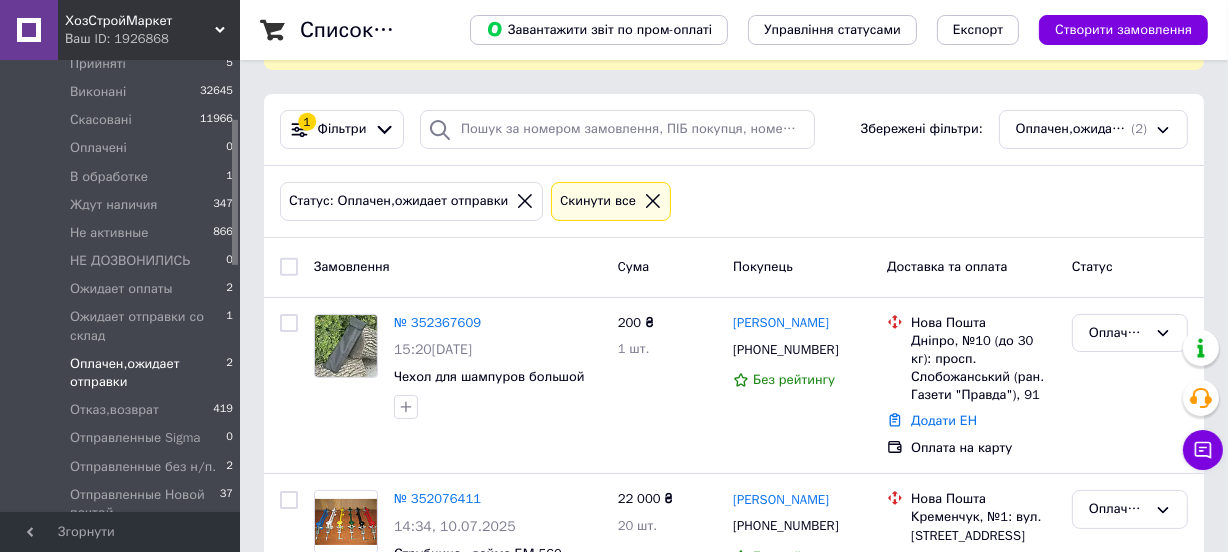 scroll, scrollTop: 235, scrollLeft: 0, axis: vertical 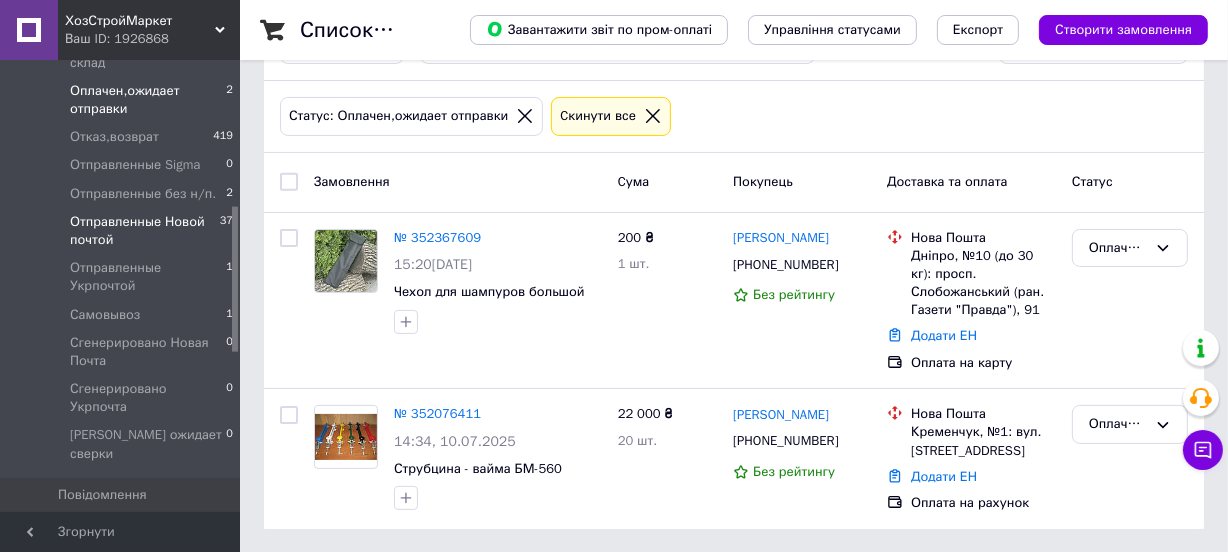 click on "Отправленные Новой почтой" at bounding box center [145, 231] 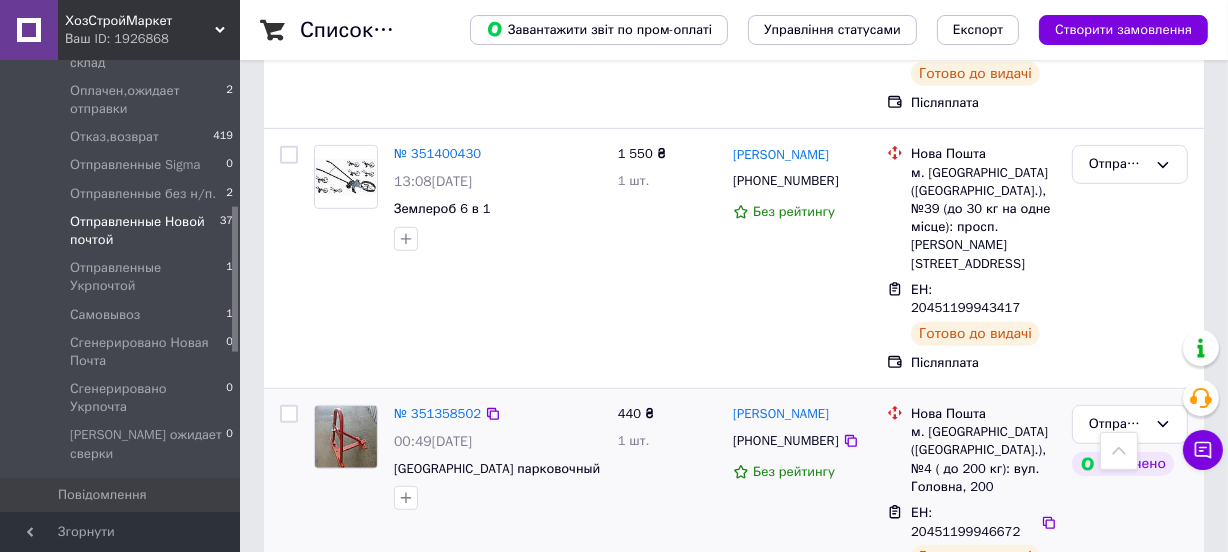 scroll, scrollTop: 7730, scrollLeft: 0, axis: vertical 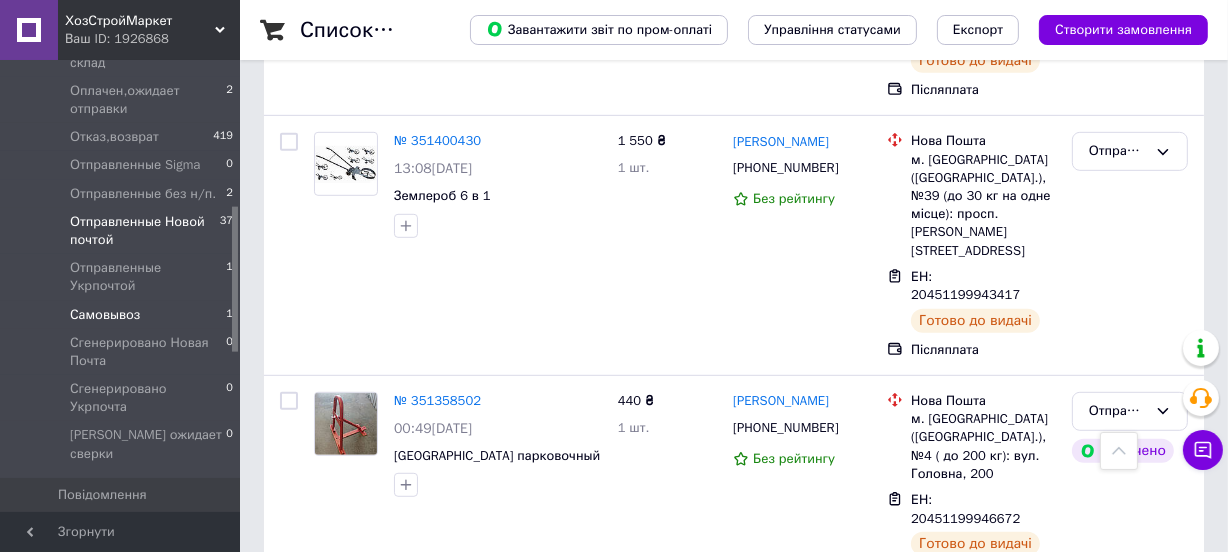 click on "Самовывоз 1" at bounding box center [122, 315] 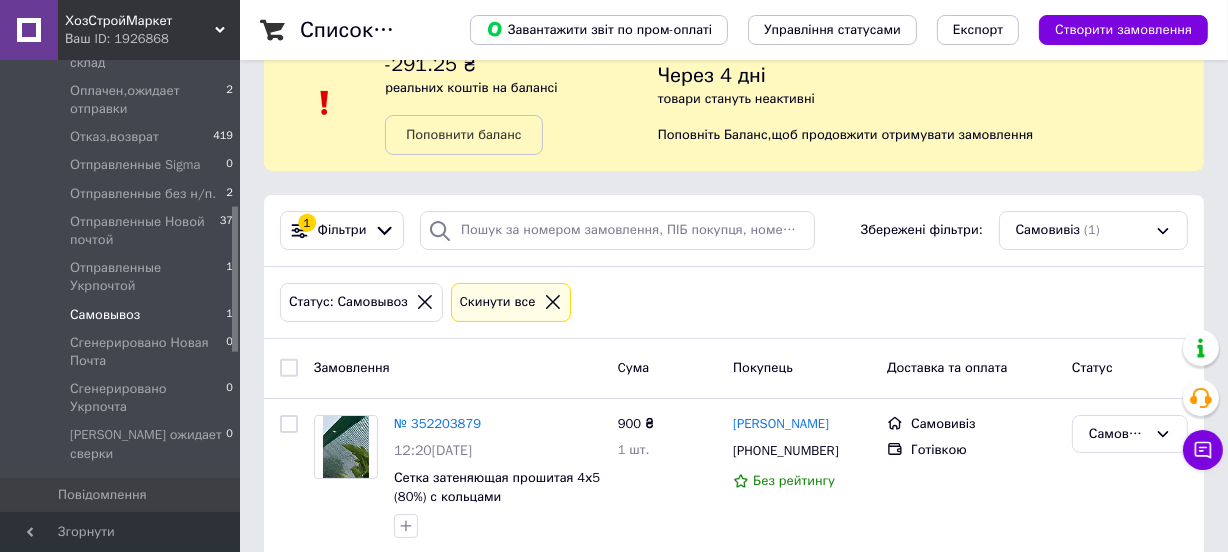 scroll, scrollTop: 74, scrollLeft: 0, axis: vertical 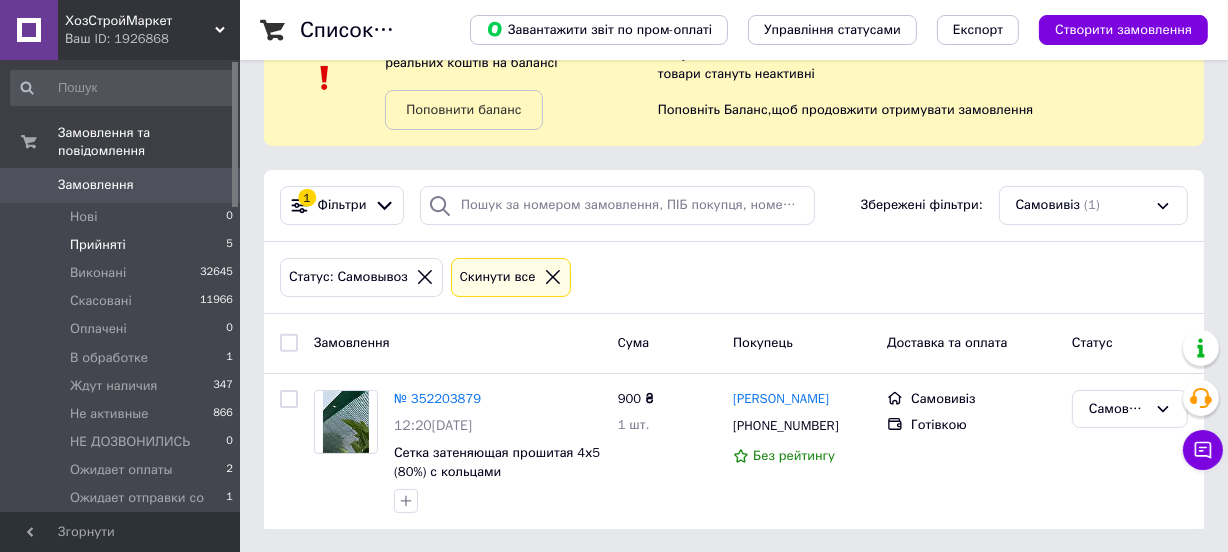 click on "Прийняті" at bounding box center [98, 245] 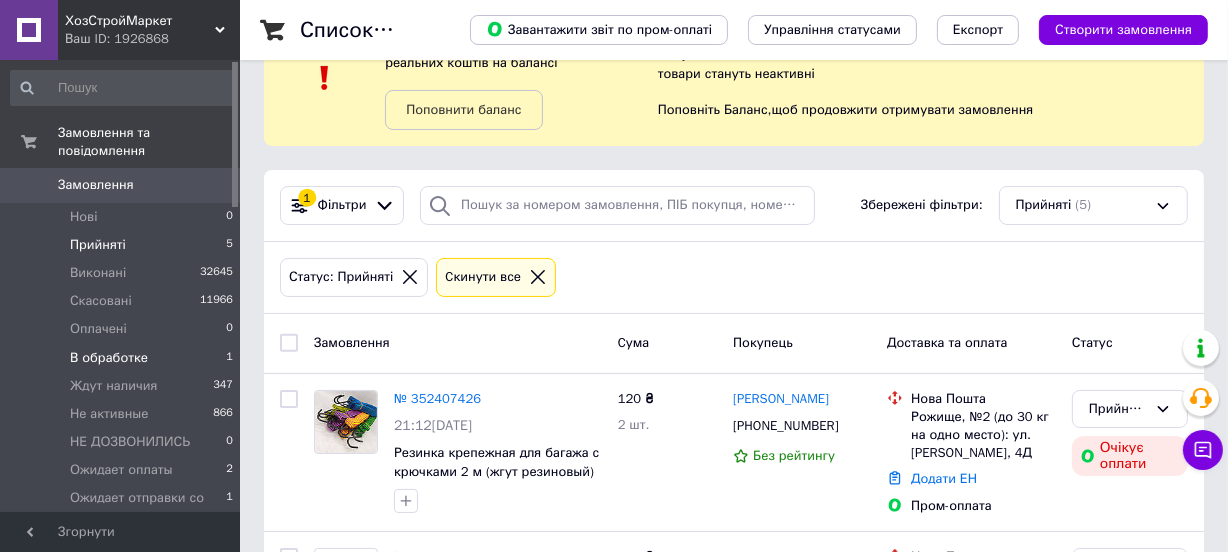 scroll, scrollTop: 0, scrollLeft: 0, axis: both 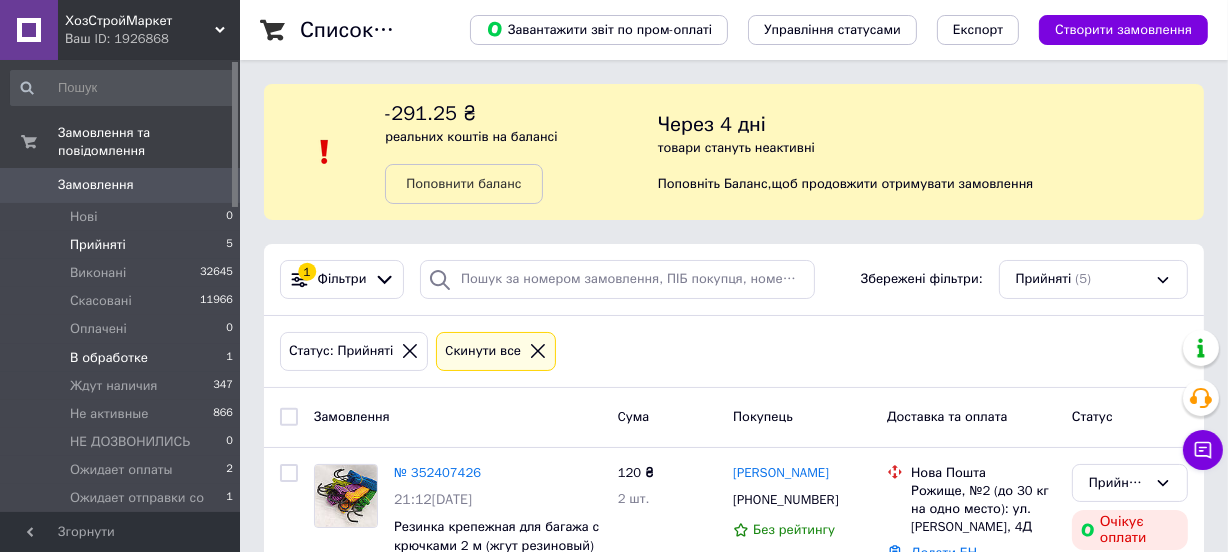 click on "В обработке" at bounding box center (109, 358) 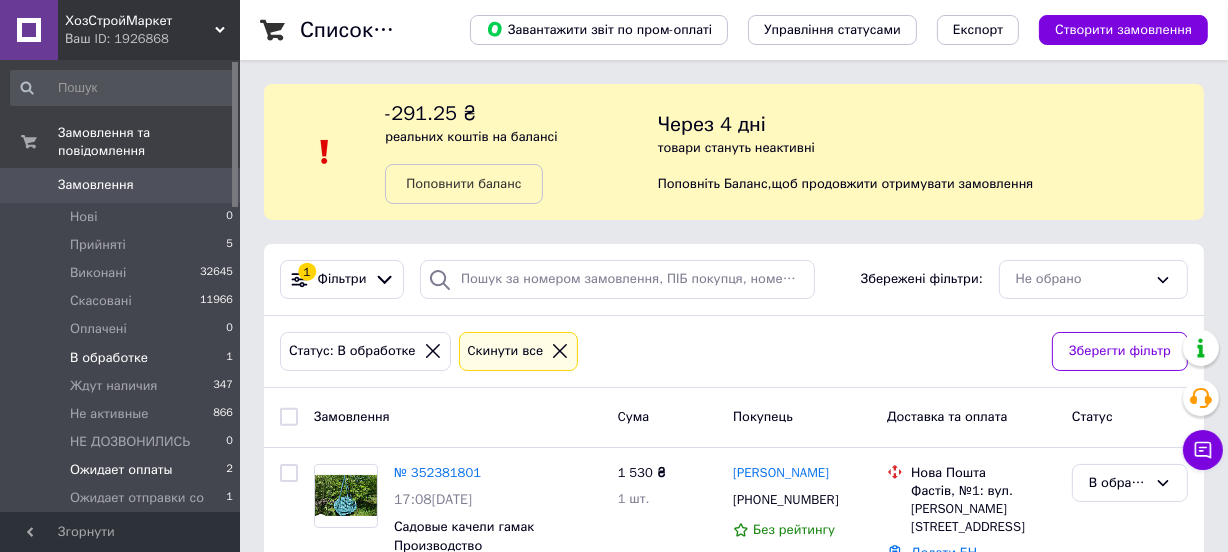 click on "Ожидает оплаты 2" at bounding box center (122, 470) 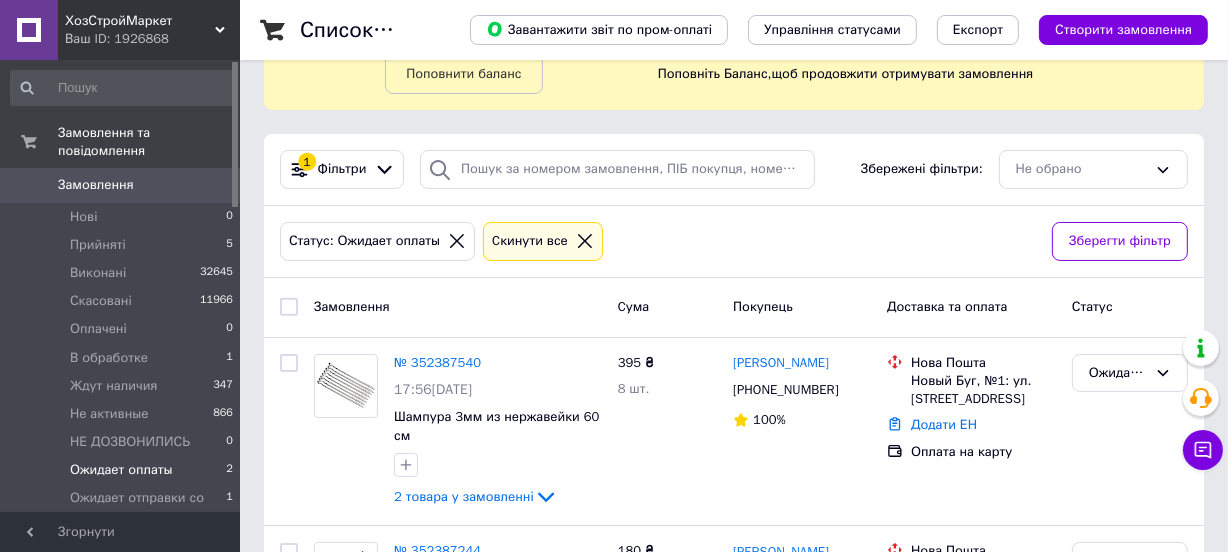 scroll, scrollTop: 283, scrollLeft: 0, axis: vertical 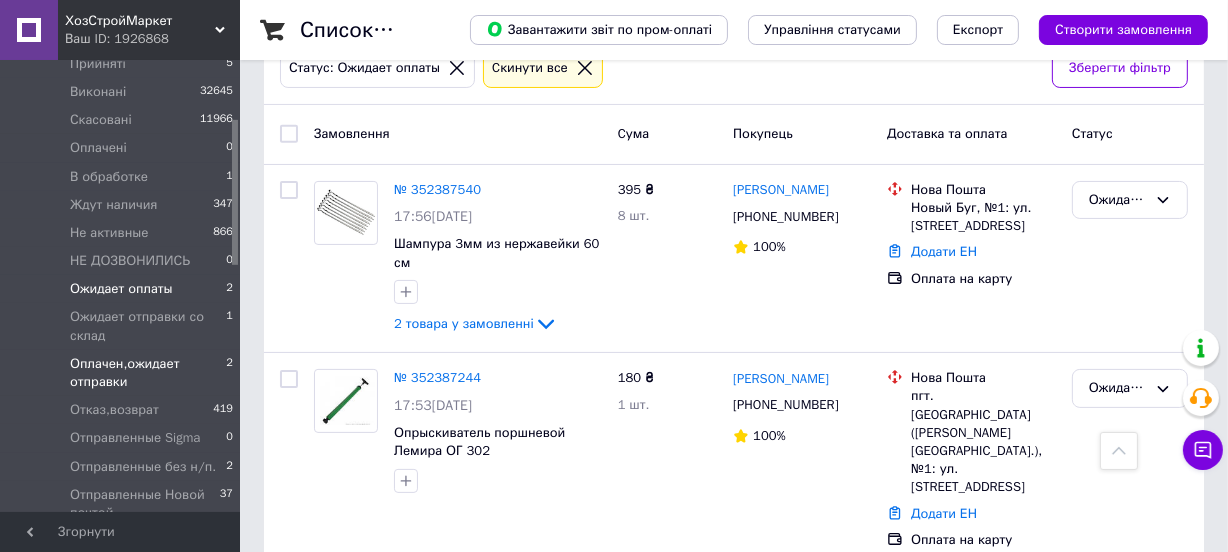 click on "Оплачен,ожидает отправки" at bounding box center (148, 373) 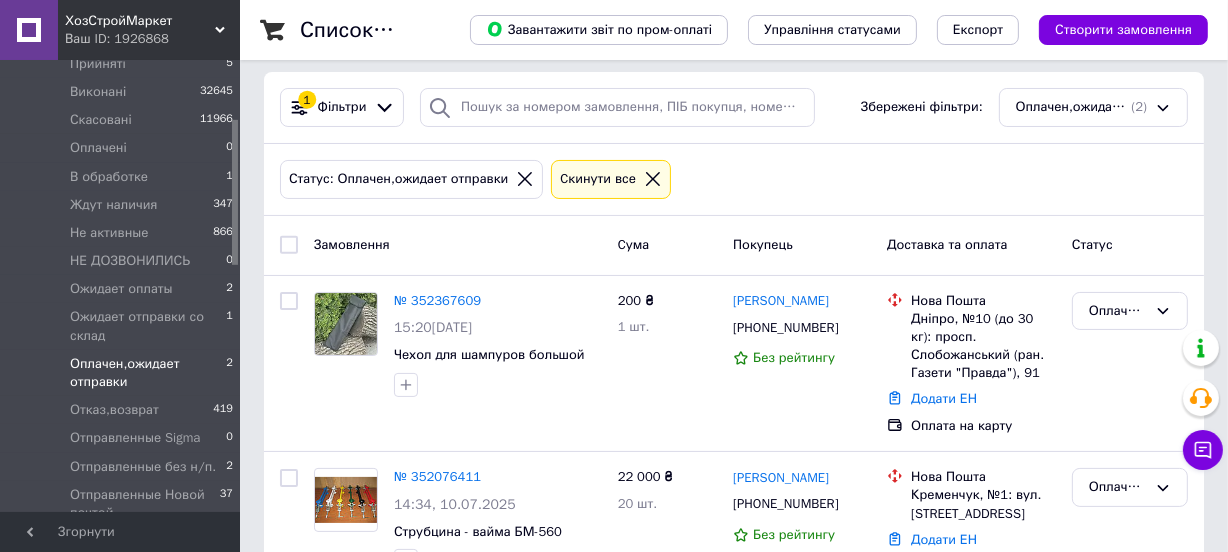 scroll, scrollTop: 235, scrollLeft: 0, axis: vertical 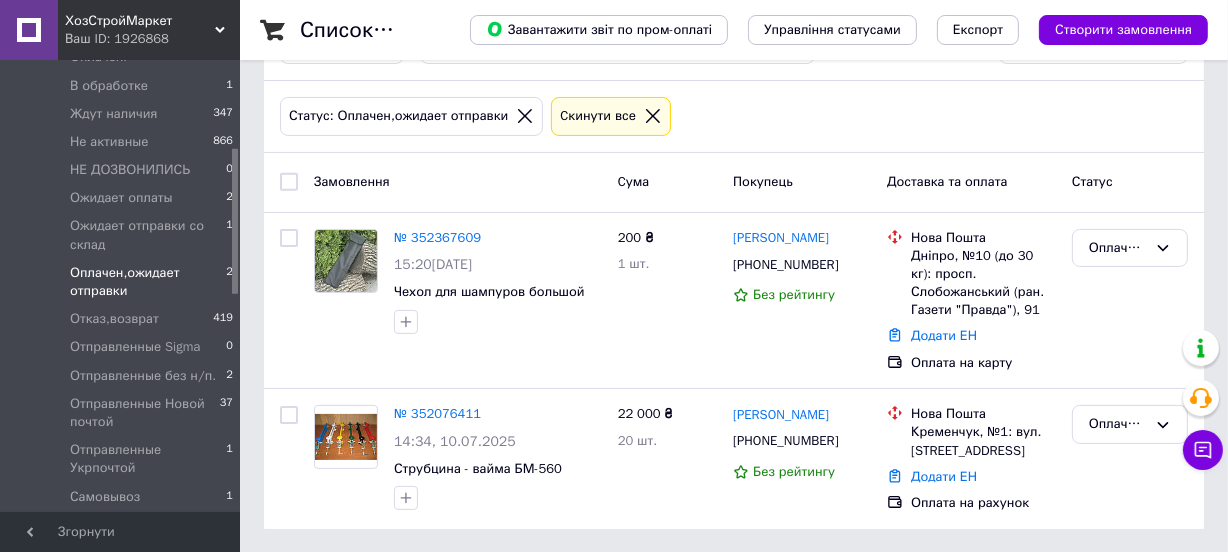 drag, startPoint x: 206, startPoint y: 392, endPoint x: 0, endPoint y: 550, distance: 259.6151 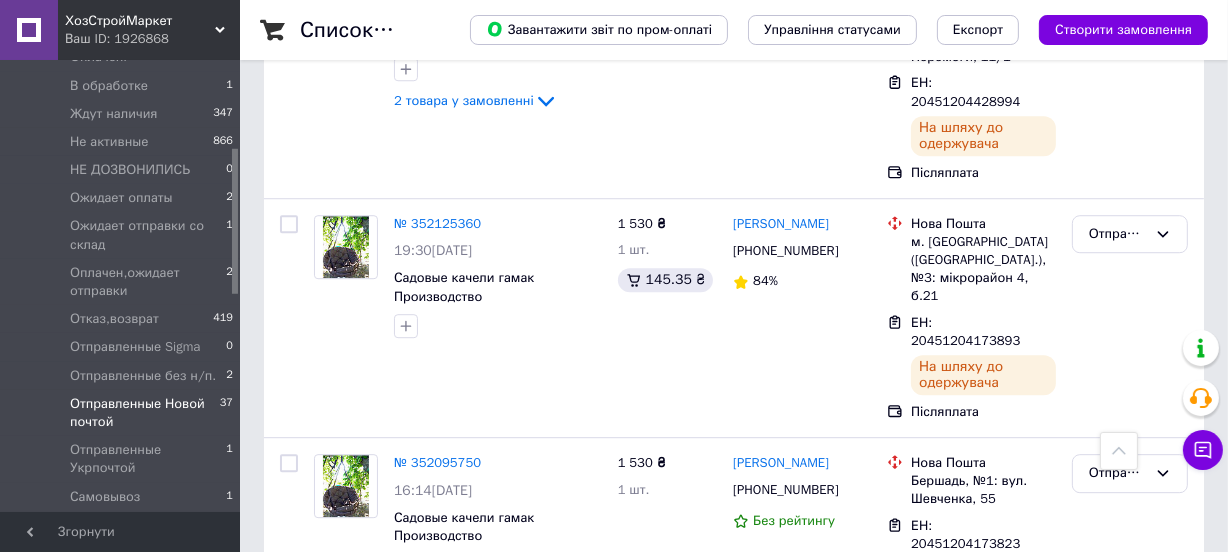 scroll, scrollTop: 5181, scrollLeft: 0, axis: vertical 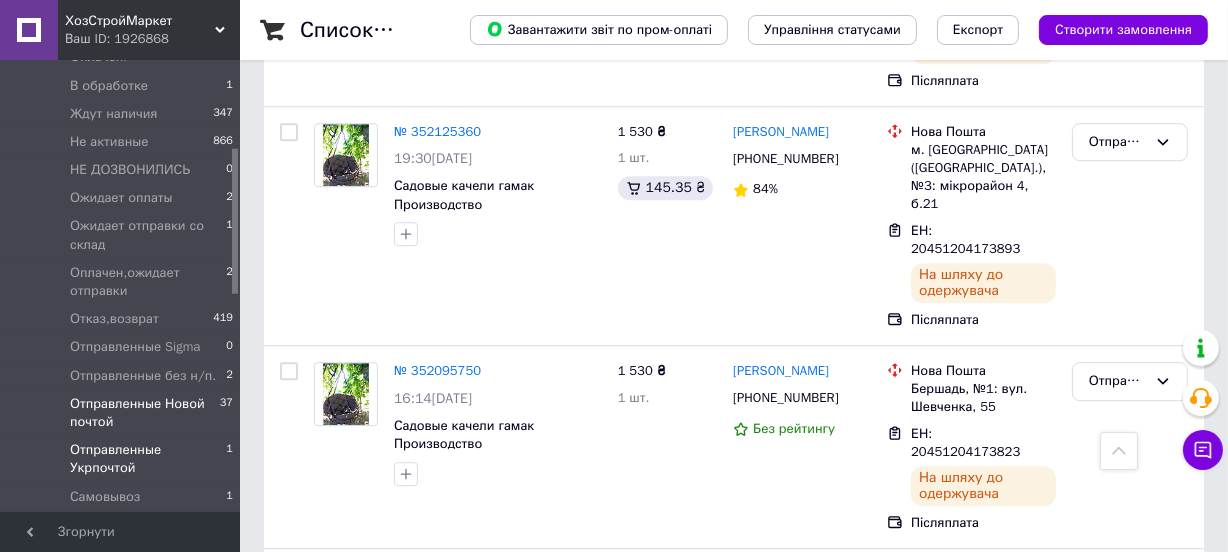 click on "Отправленные Укрпочтой" at bounding box center (148, 459) 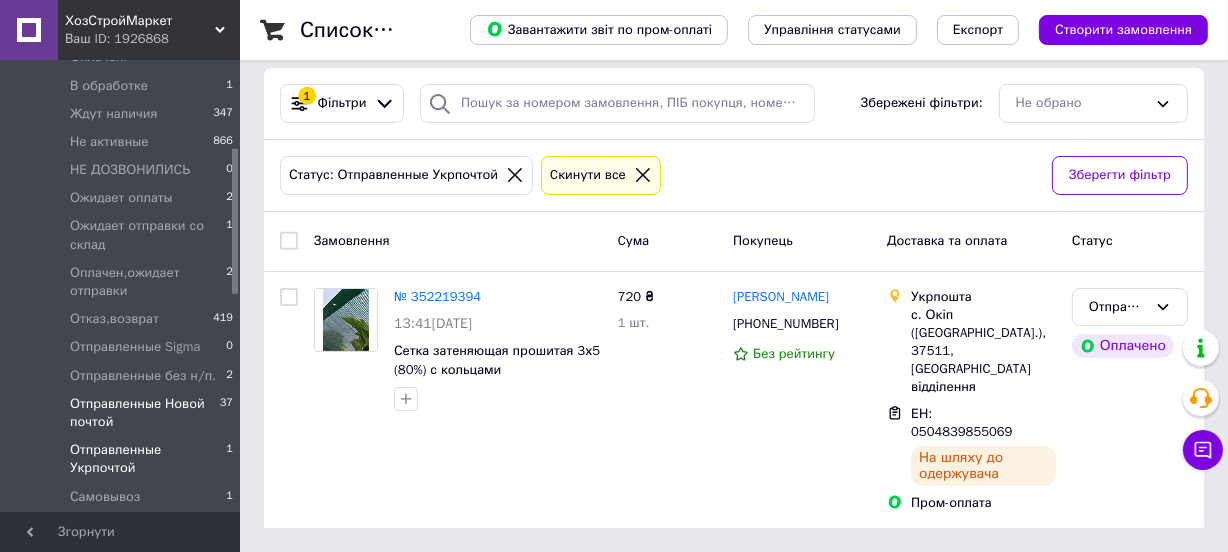 scroll, scrollTop: 0, scrollLeft: 0, axis: both 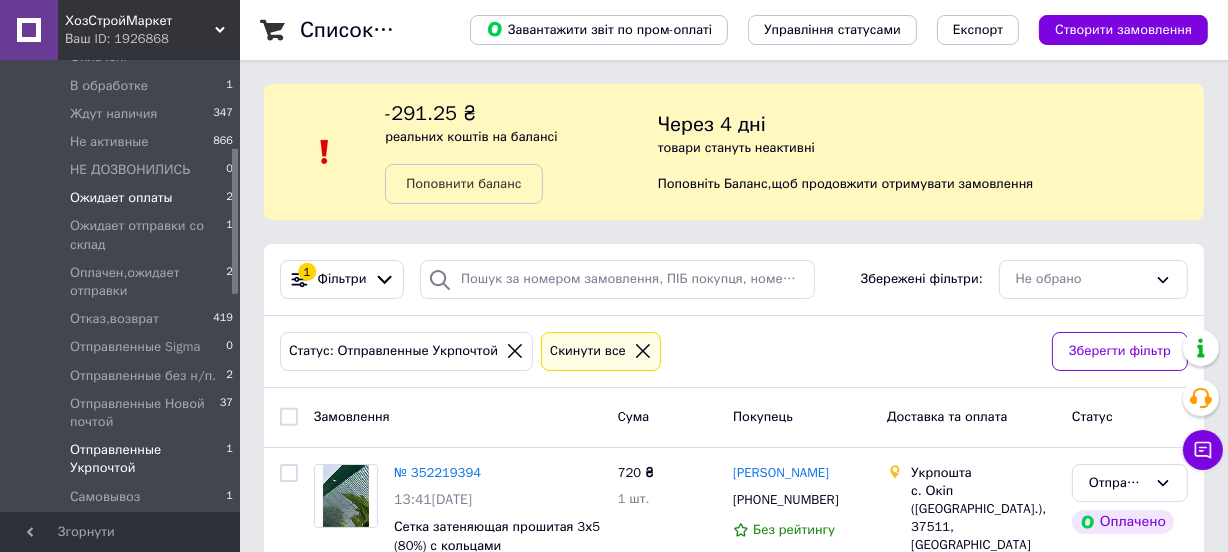 click on "Ожидает оплаты 2" at bounding box center (122, 198) 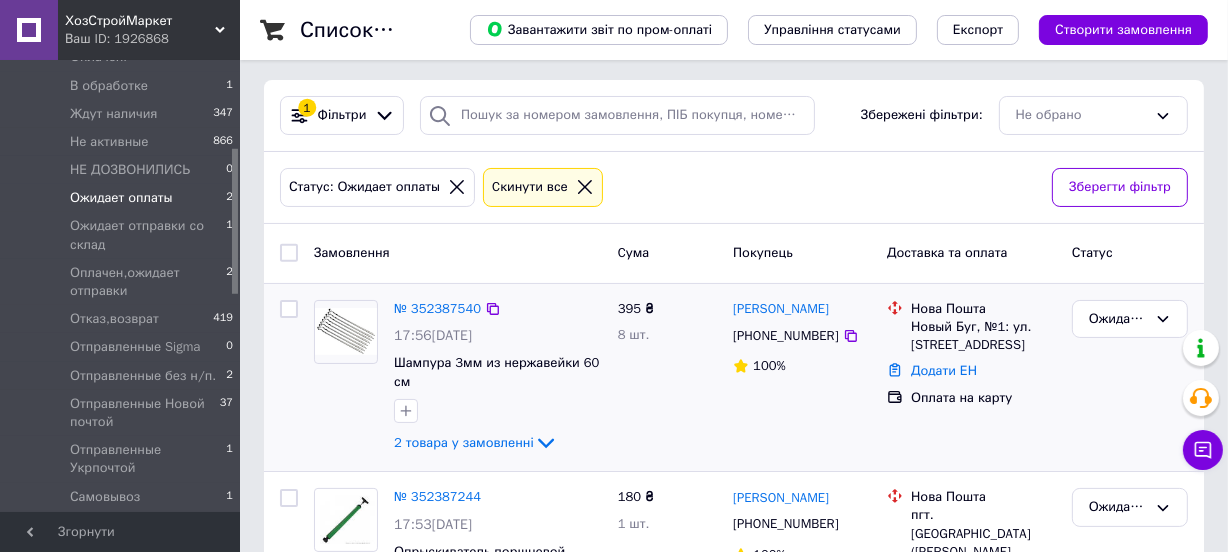 scroll, scrollTop: 283, scrollLeft: 0, axis: vertical 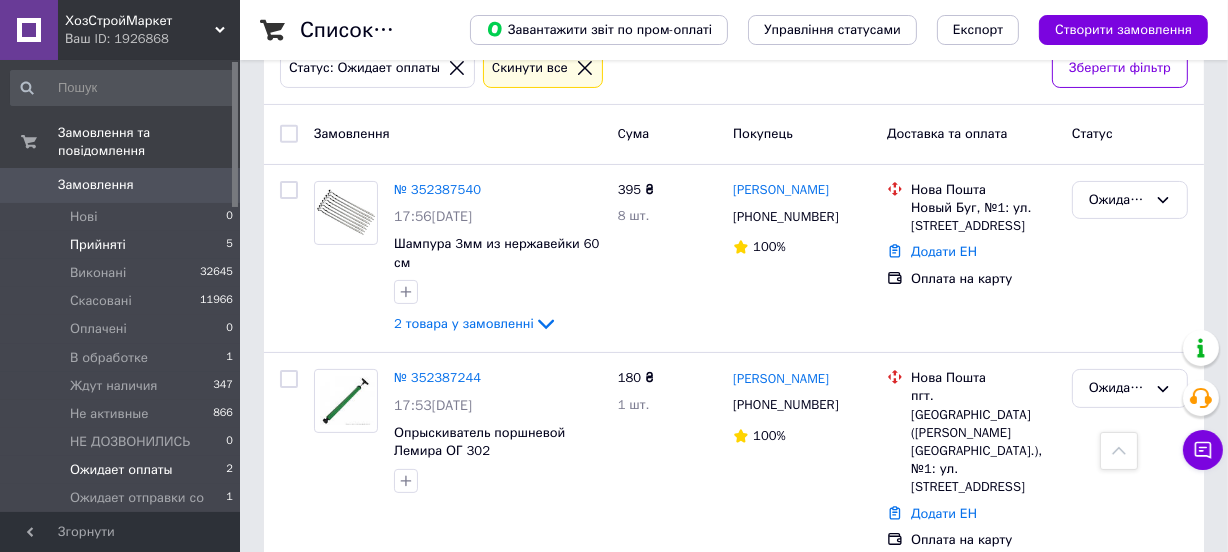 click on "Прийняті" at bounding box center [98, 245] 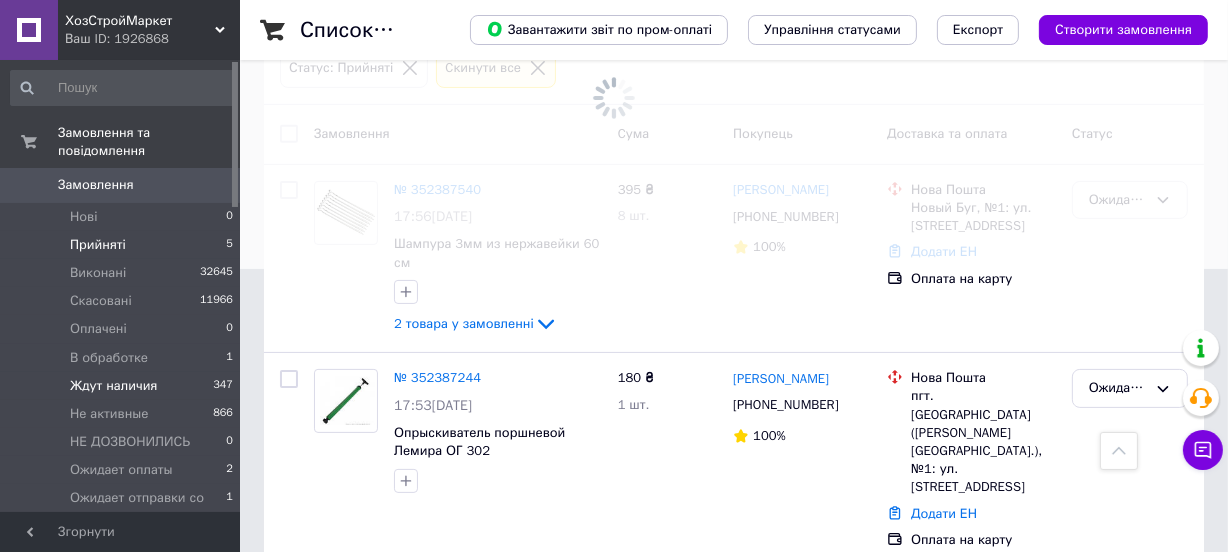 scroll, scrollTop: 0, scrollLeft: 0, axis: both 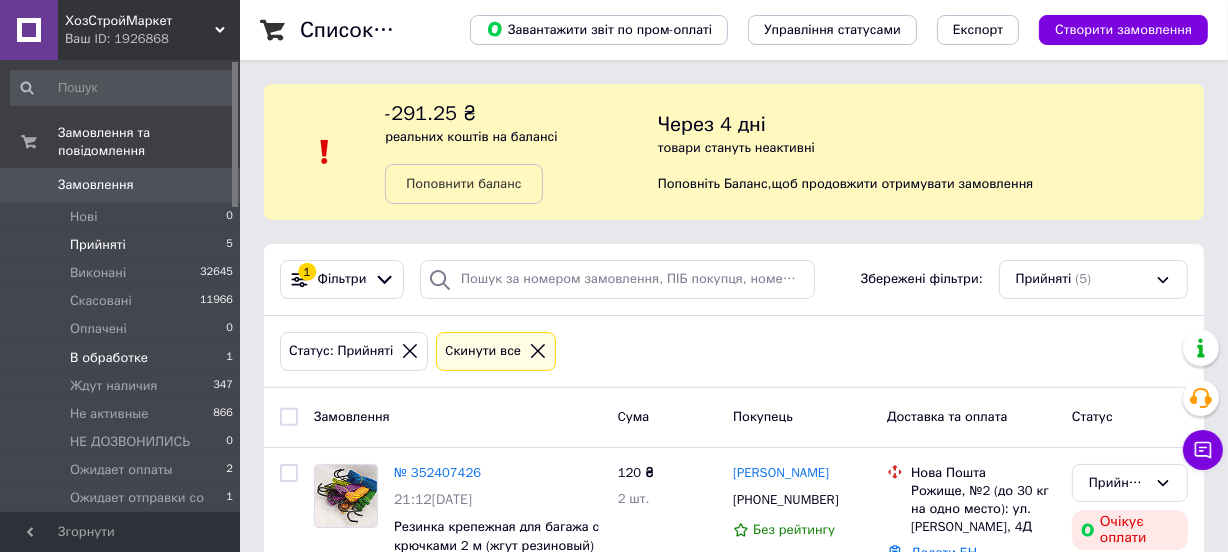click on "В обработке 1" at bounding box center [122, 358] 